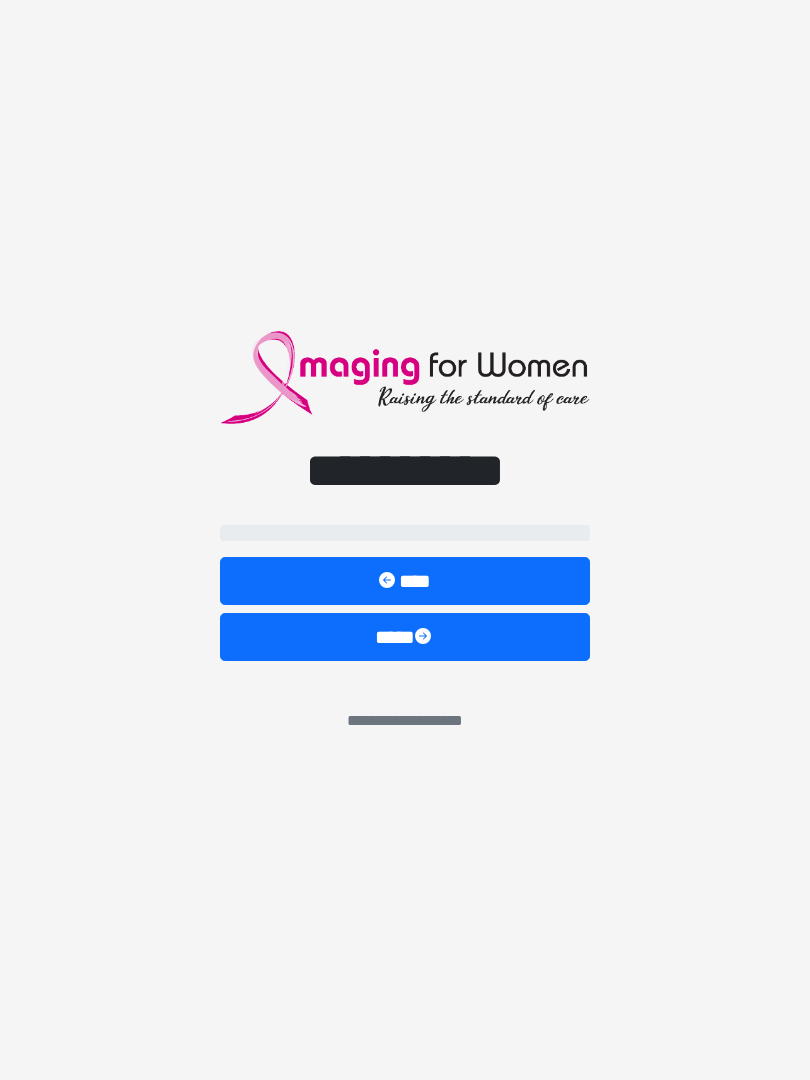 scroll, scrollTop: 0, scrollLeft: 0, axis: both 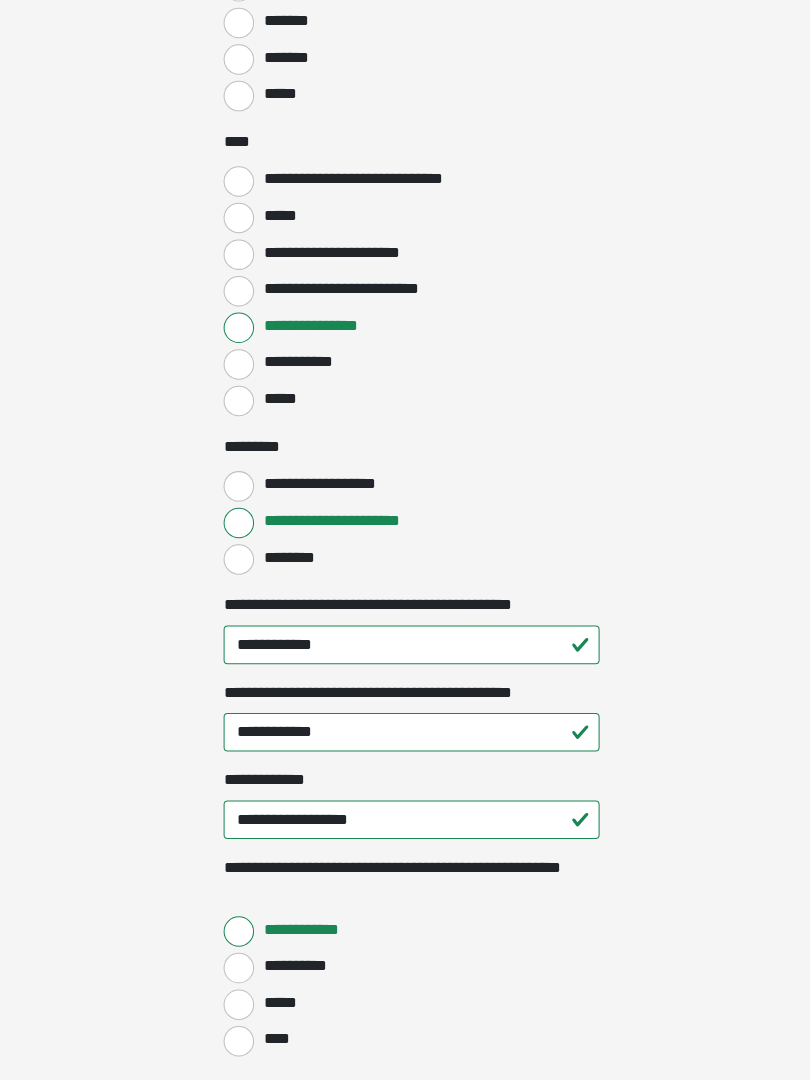 click on "**********" at bounding box center [405, -1377] 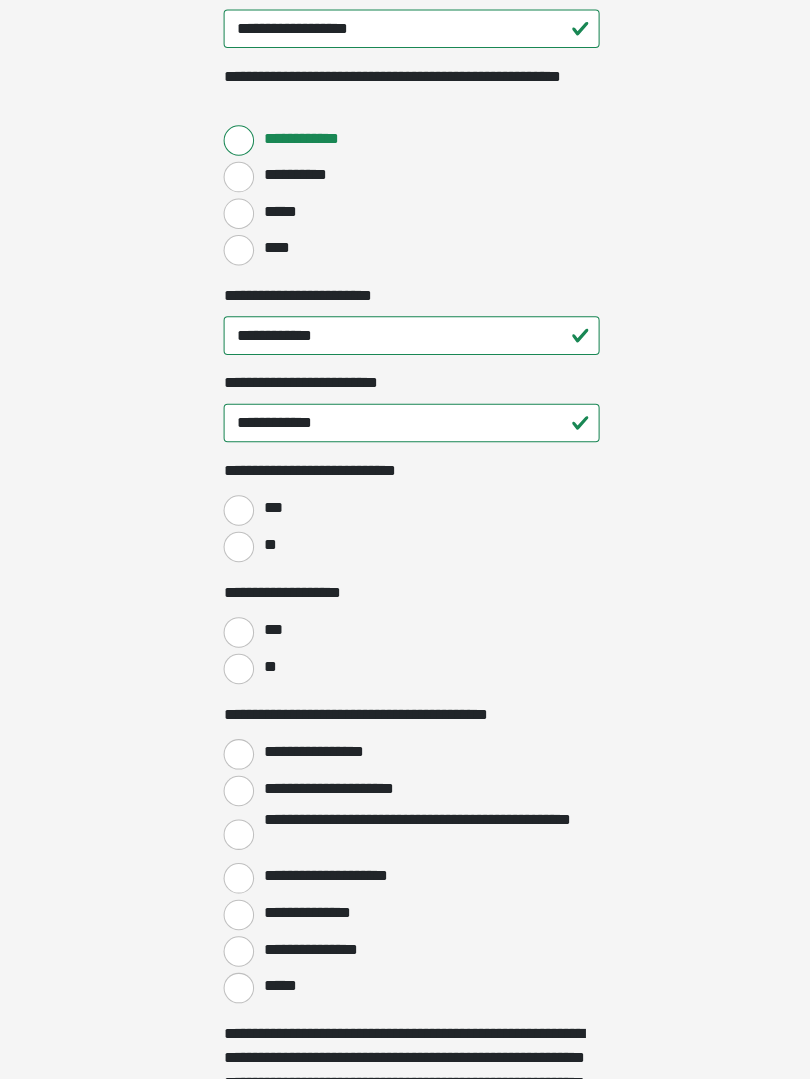 scroll, scrollTop: 2695, scrollLeft: 0, axis: vertical 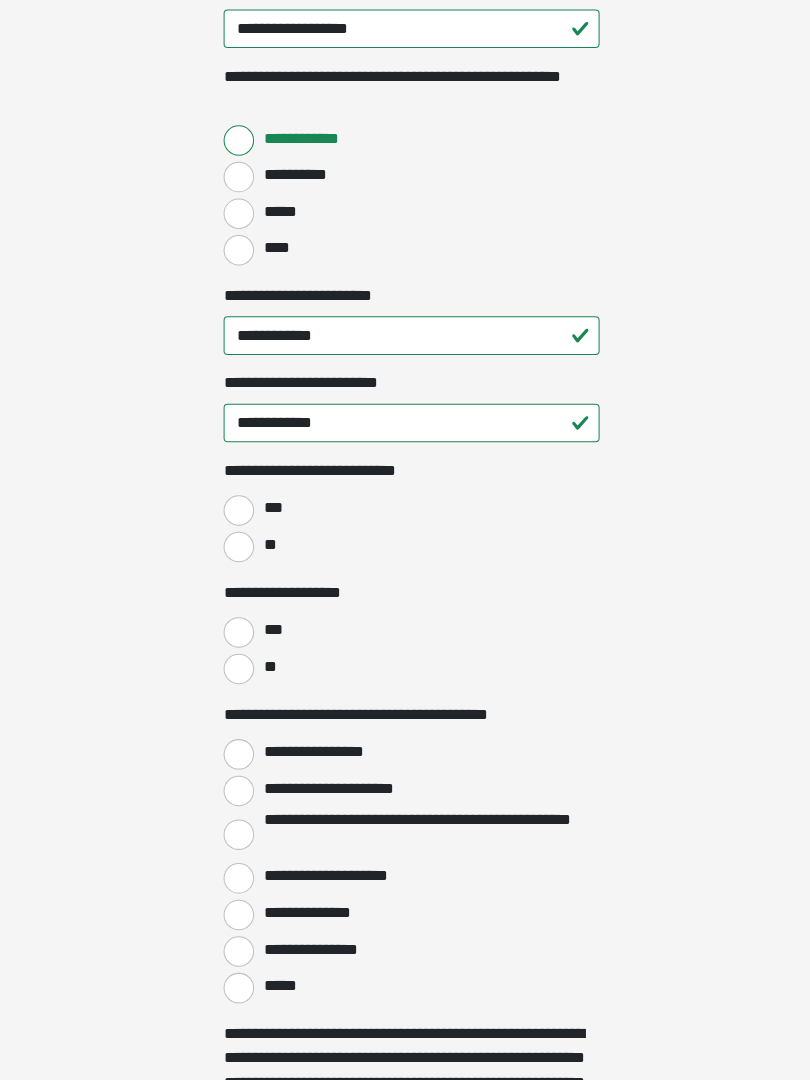 click on "**********" at bounding box center [405, -437] 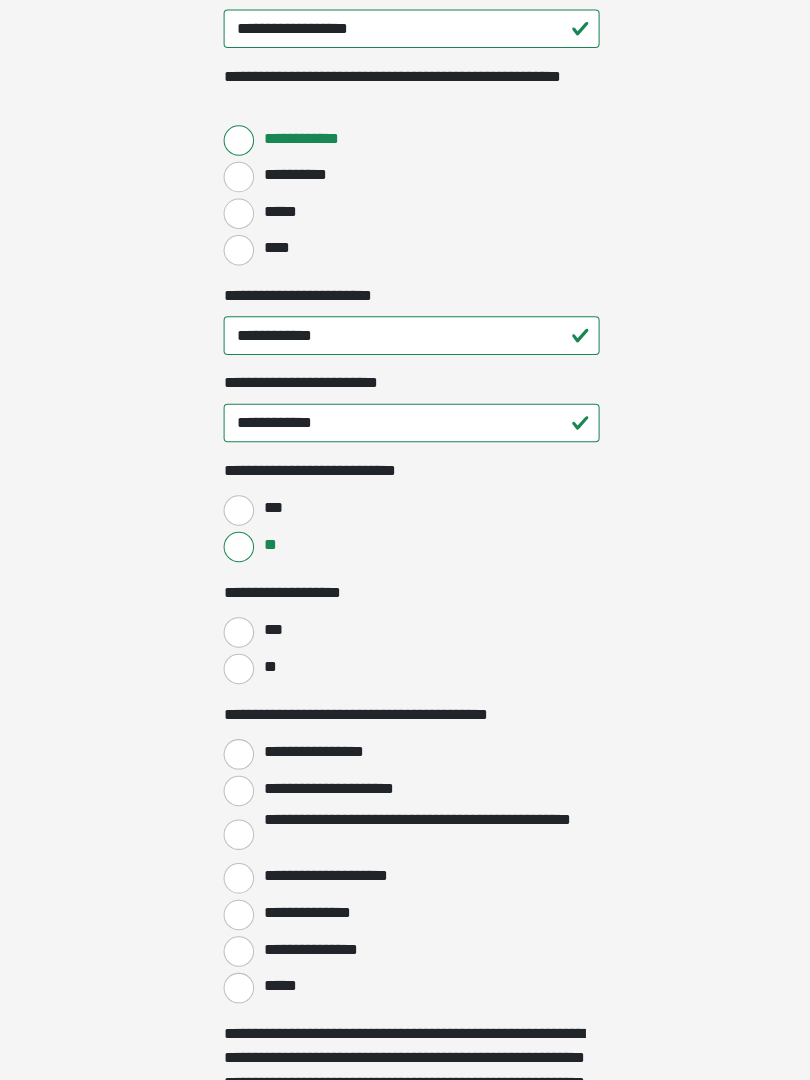 click on "**" at bounding box center (265, 674) 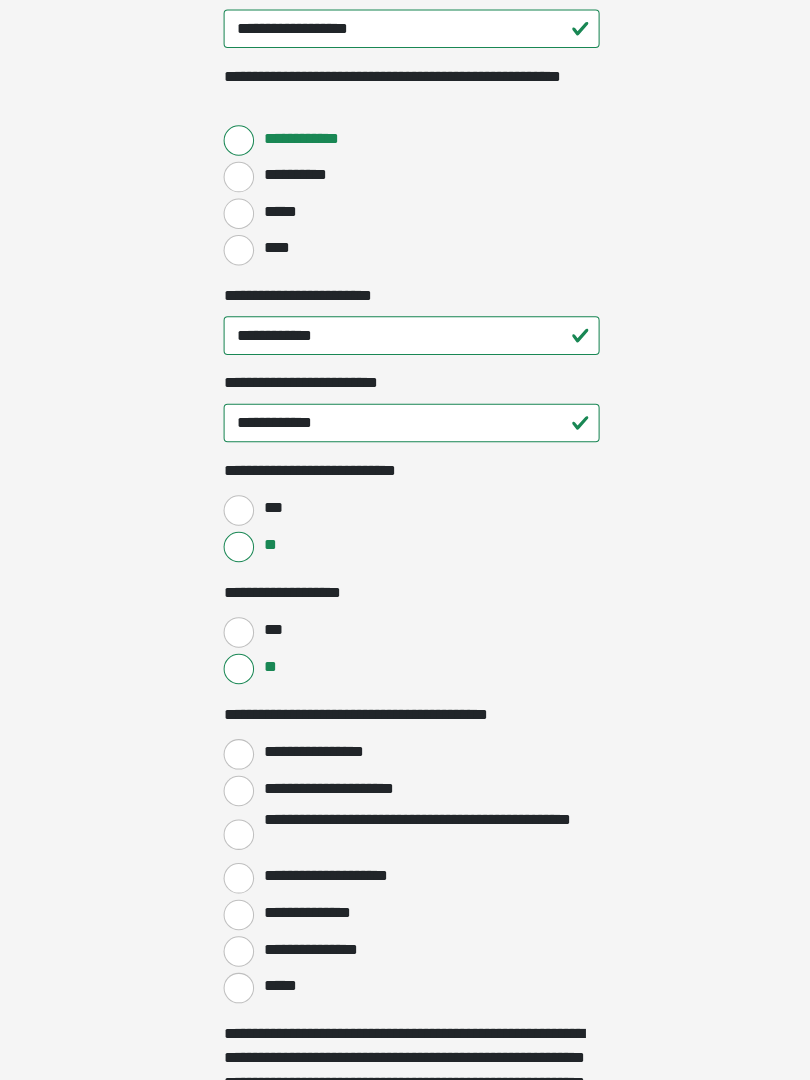 click on "**********" at bounding box center [310, 758] 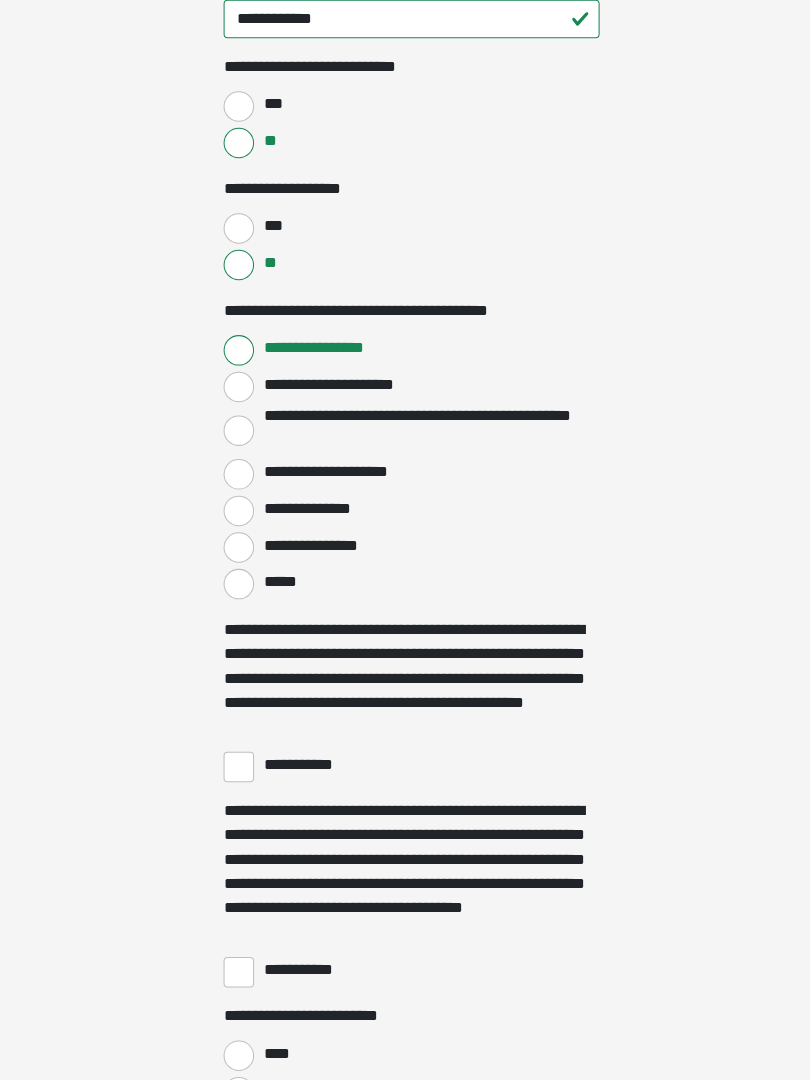scroll, scrollTop: 3196, scrollLeft: 0, axis: vertical 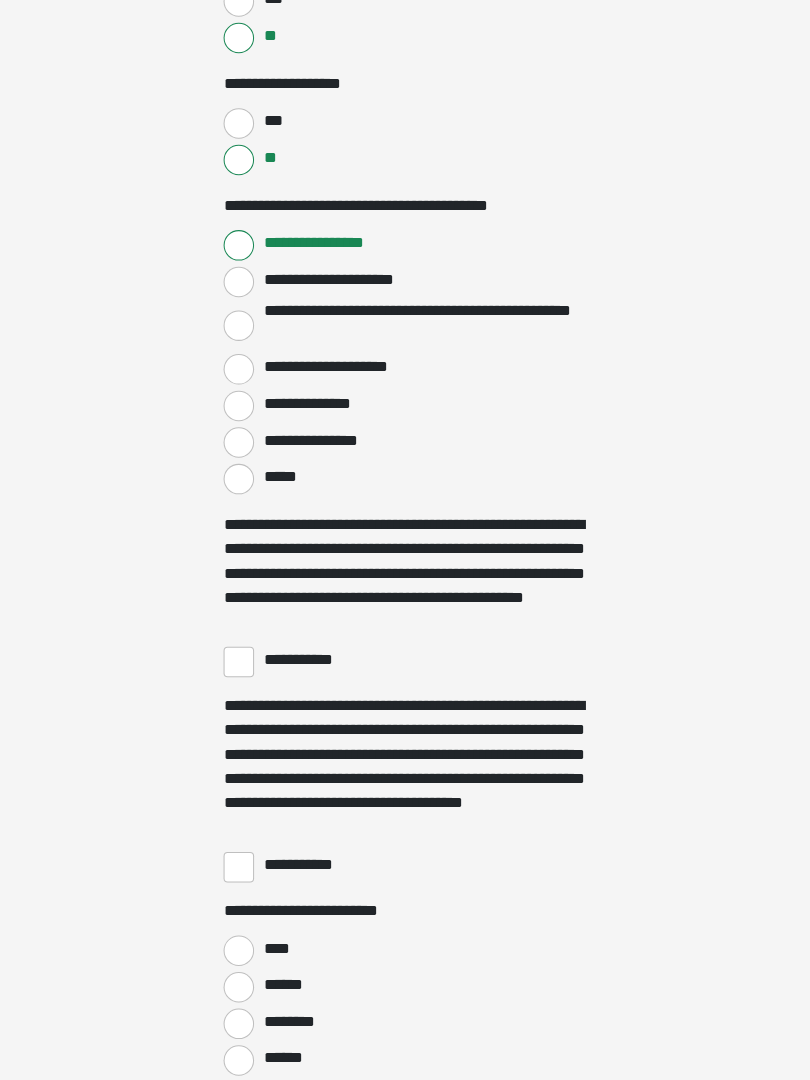 click on "**********" at bounding box center [235, 669] 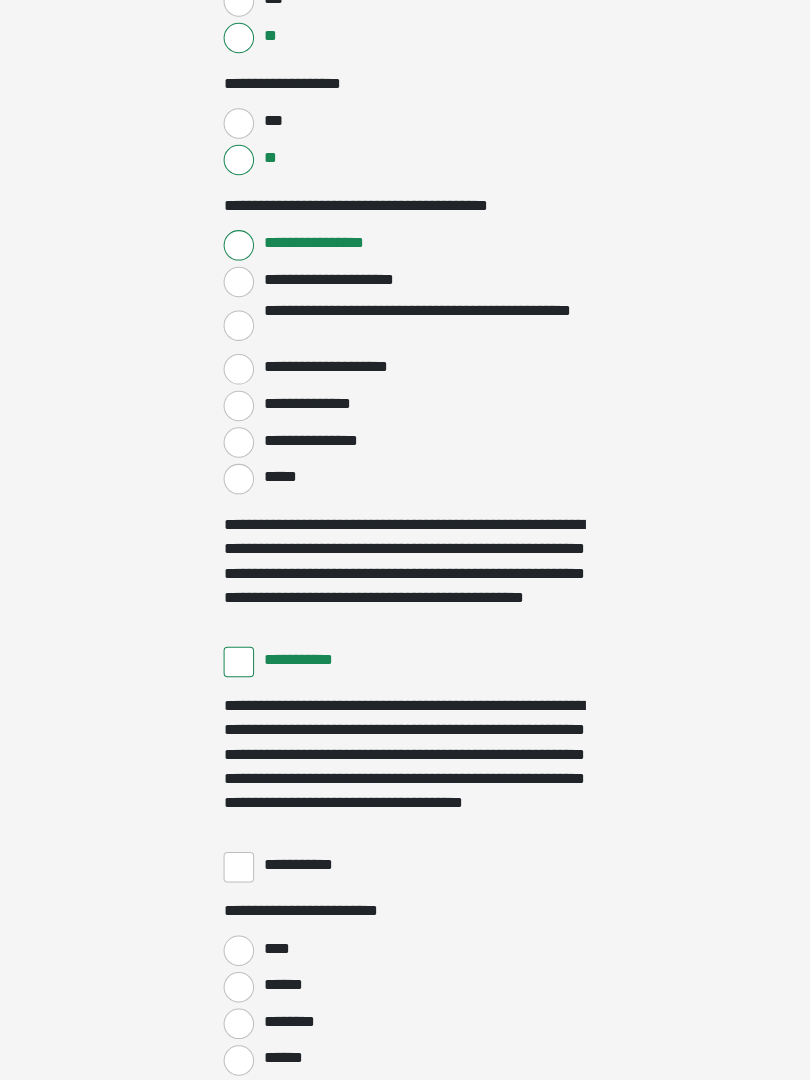 click on "**********" at bounding box center (235, 871) 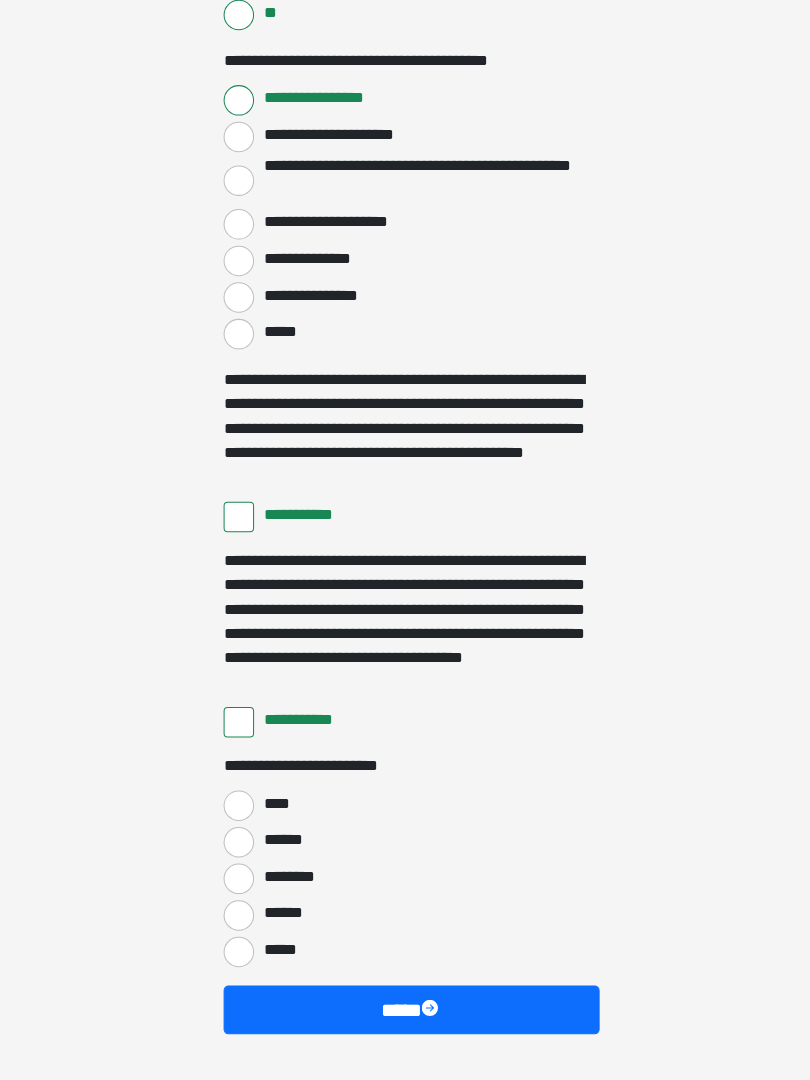 scroll, scrollTop: 3339, scrollLeft: 0, axis: vertical 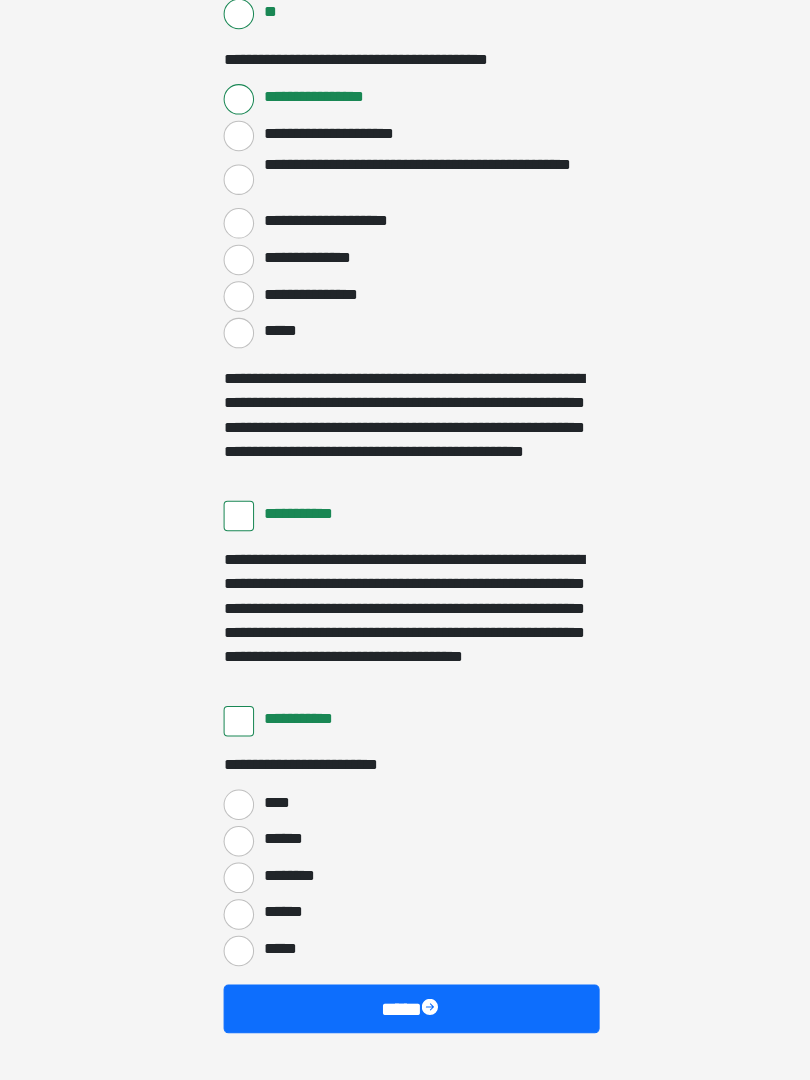 click on "****" at bounding box center [269, 808] 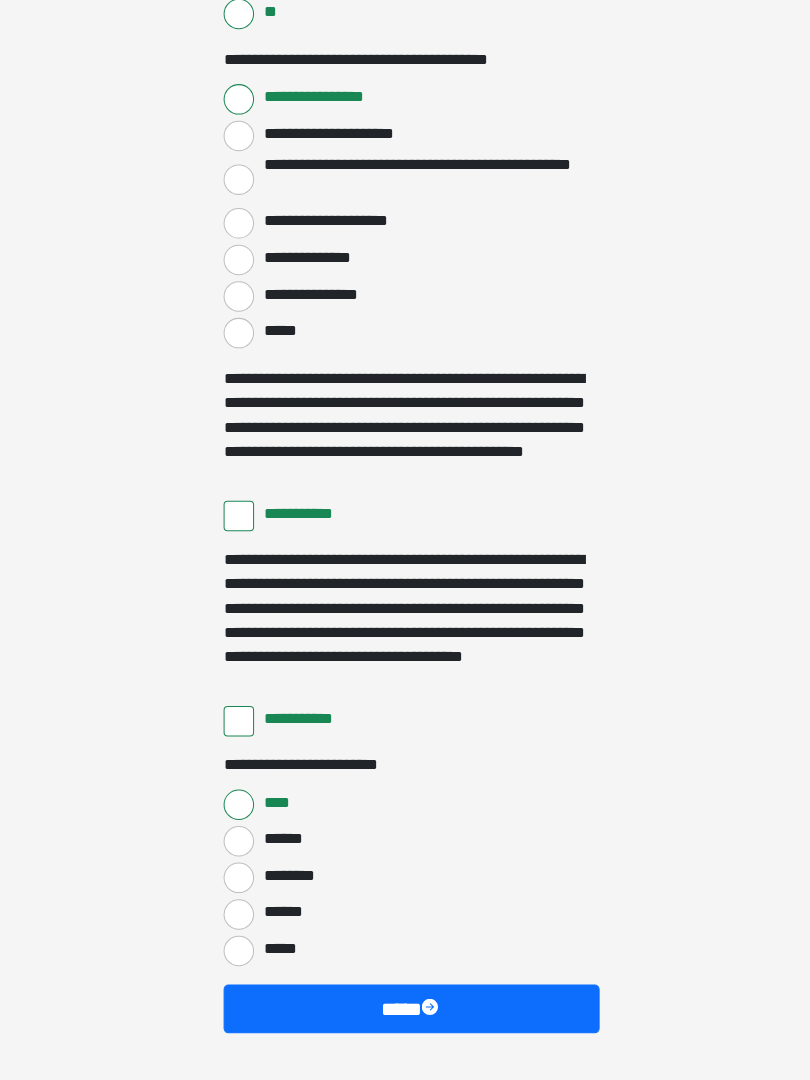 click on "****" at bounding box center (405, 1011) 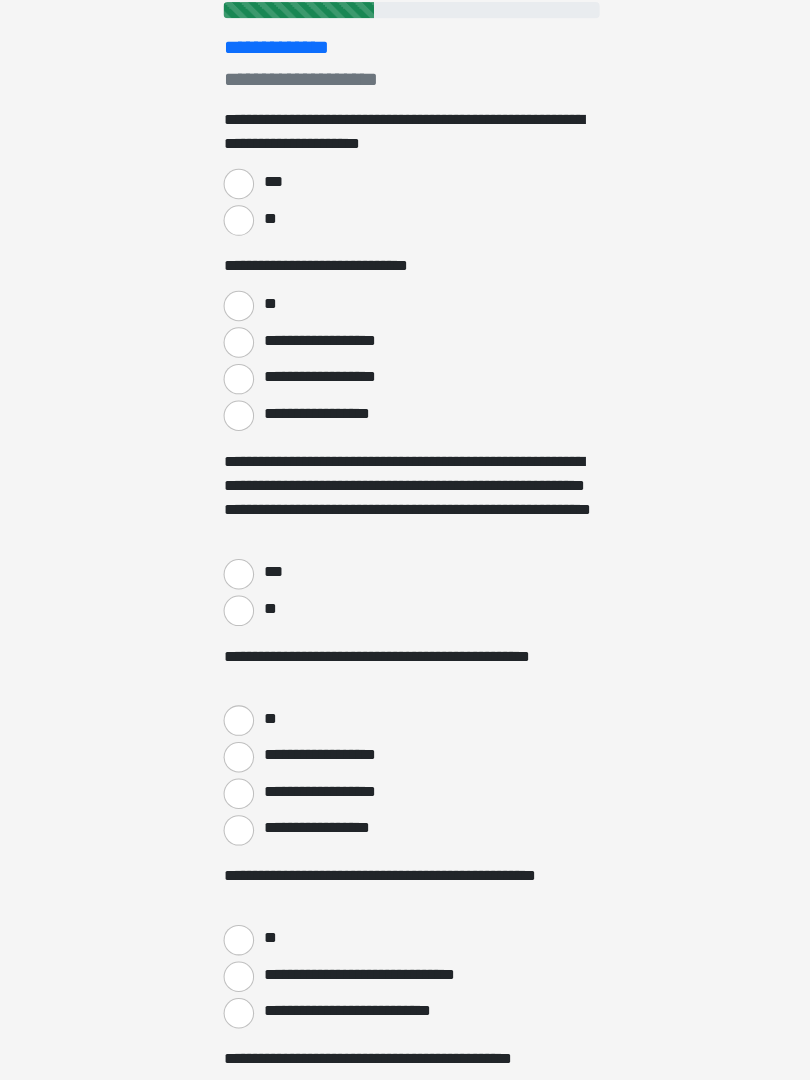 scroll, scrollTop: 231, scrollLeft: 0, axis: vertical 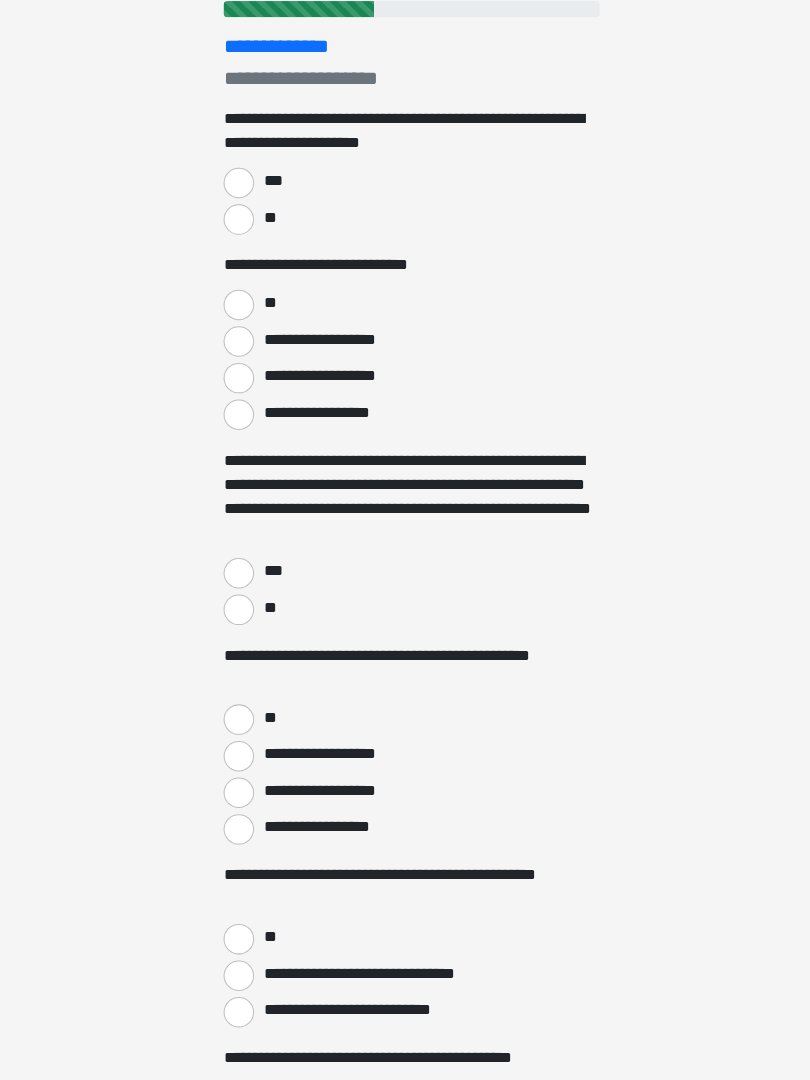 click on "***" at bounding box center [235, 198] 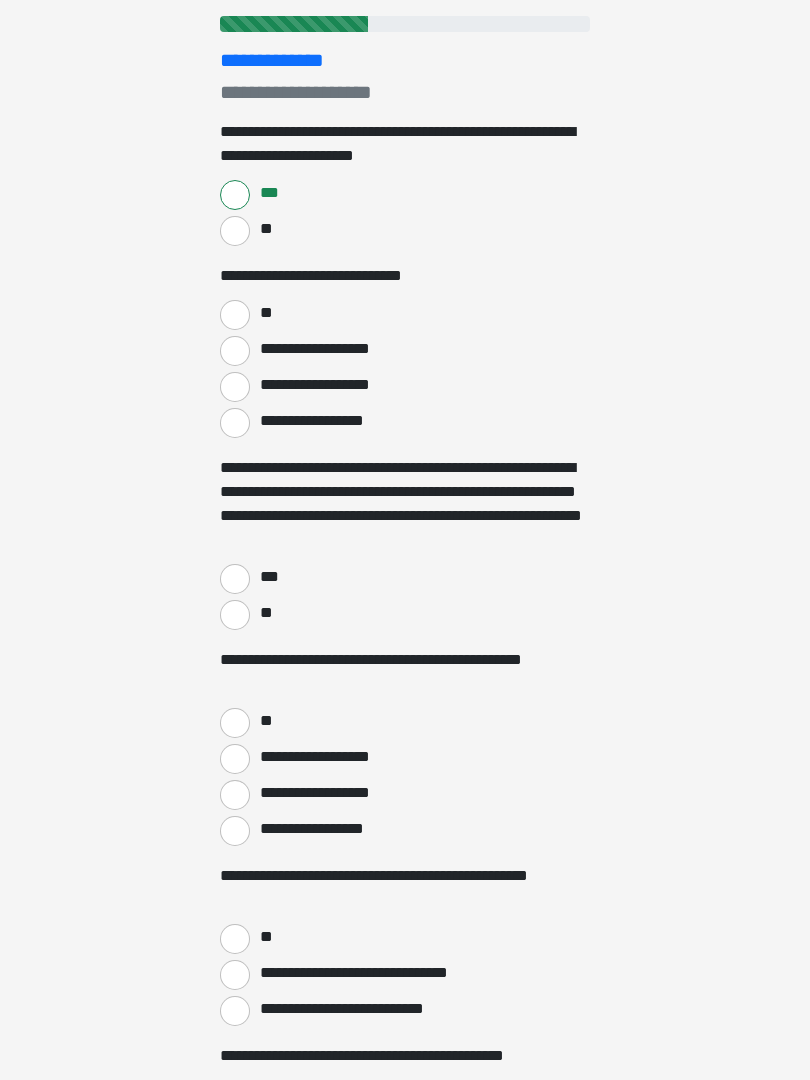 click on "**" at bounding box center [235, 316] 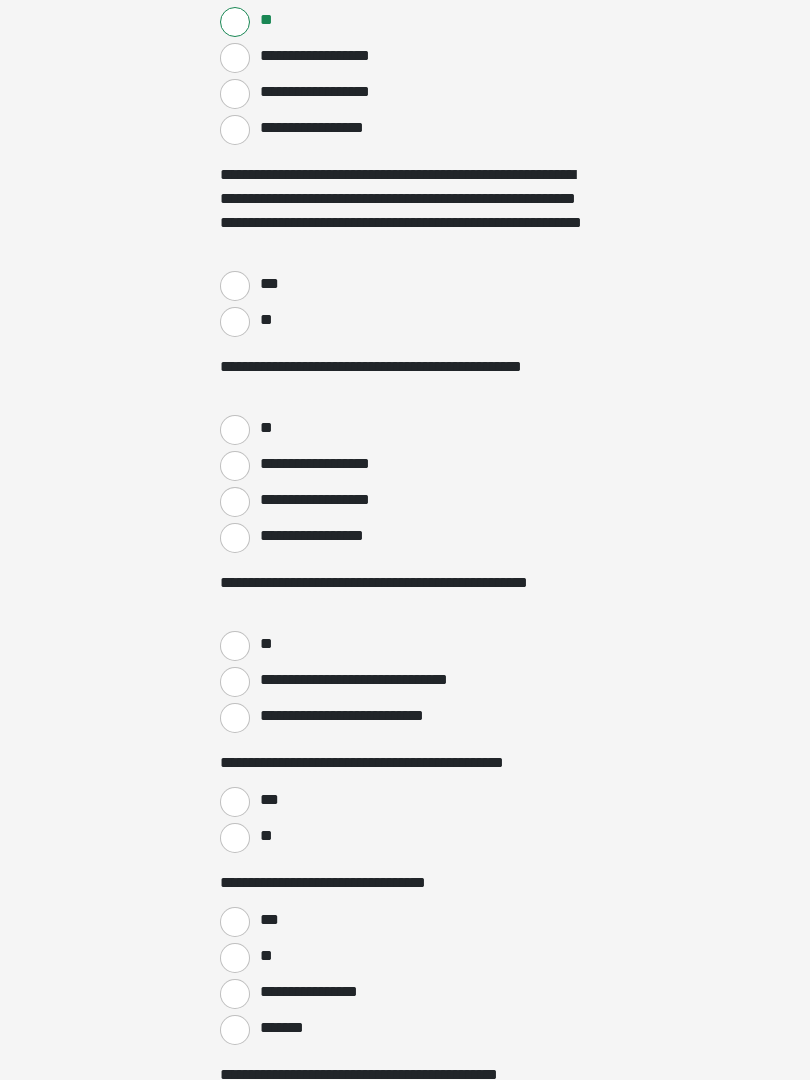 scroll, scrollTop: 573, scrollLeft: 0, axis: vertical 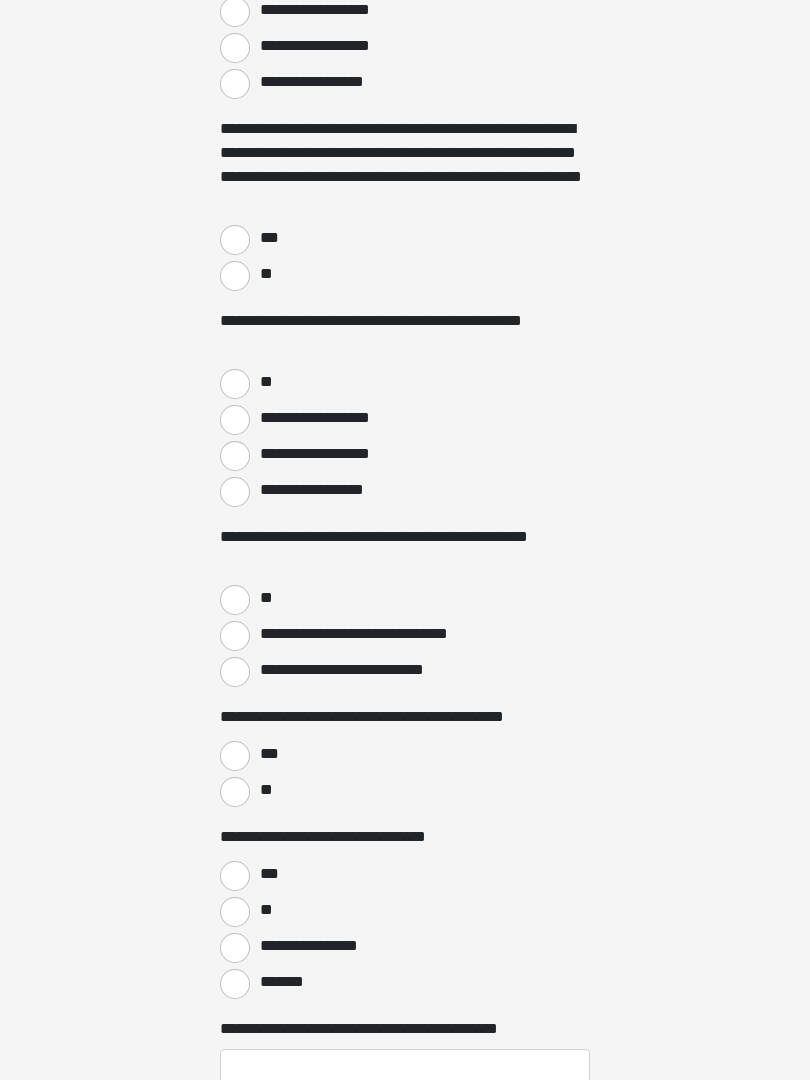click on "***" at bounding box center [235, 240] 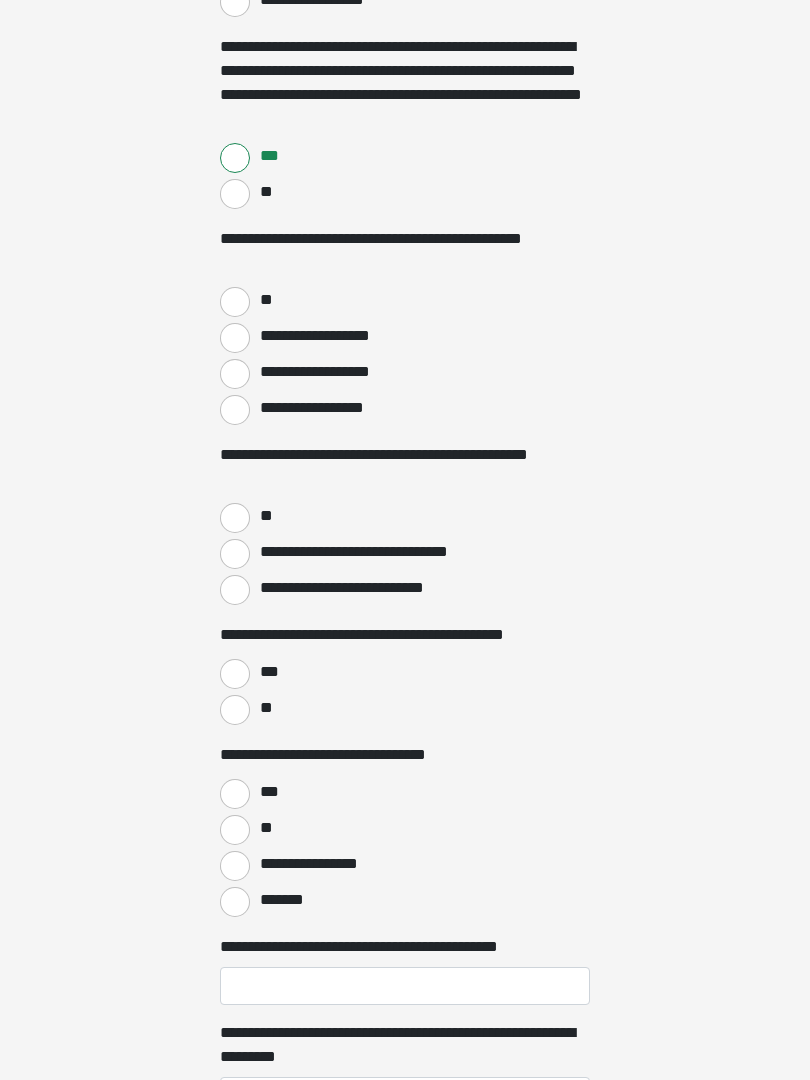 scroll, scrollTop: 655, scrollLeft: 0, axis: vertical 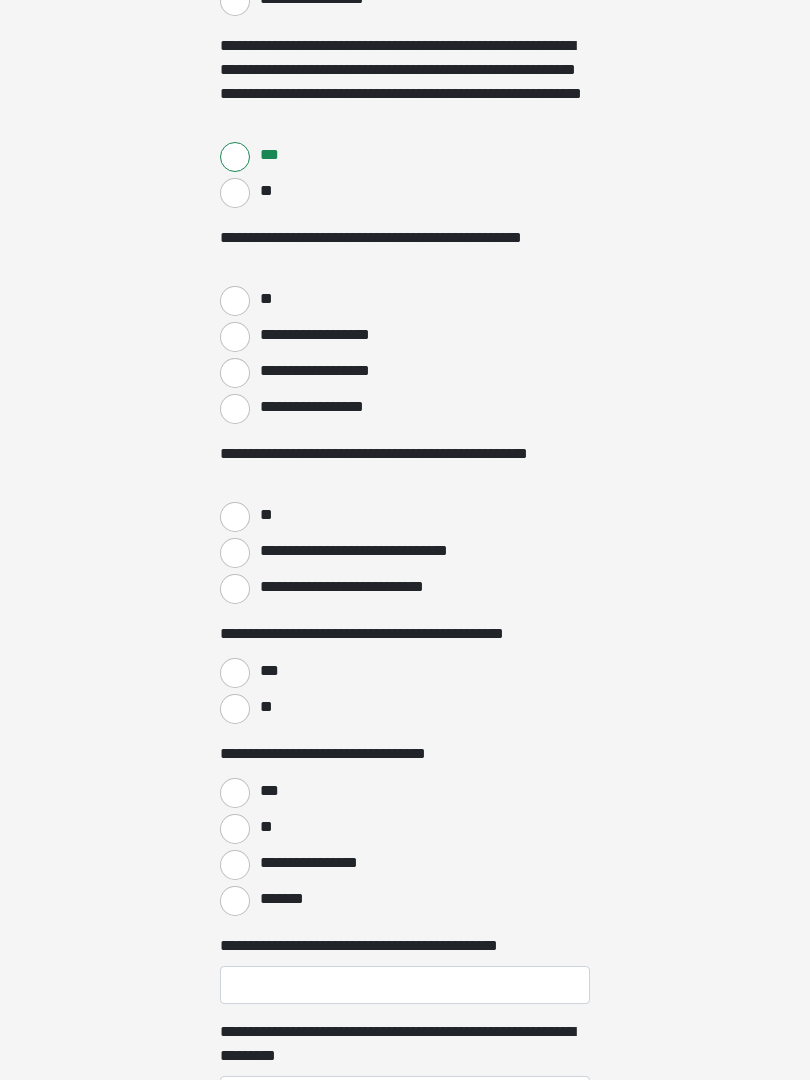 click on "**" at bounding box center (235, 302) 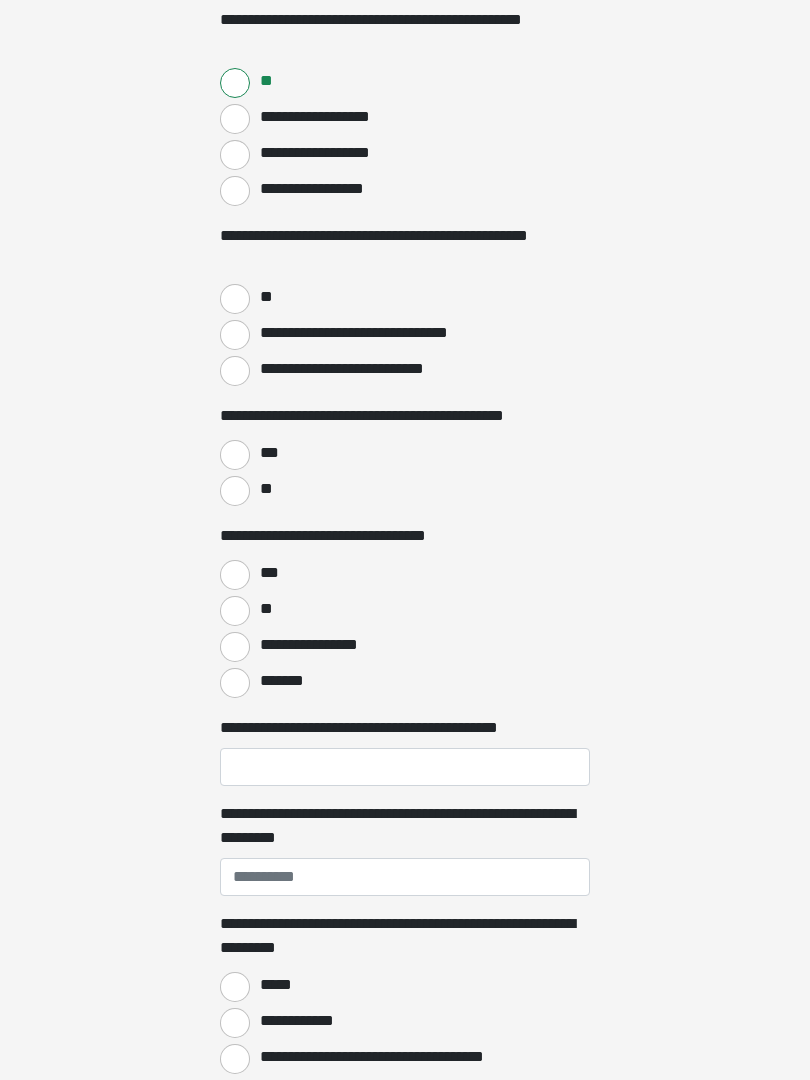 scroll, scrollTop: 874, scrollLeft: 0, axis: vertical 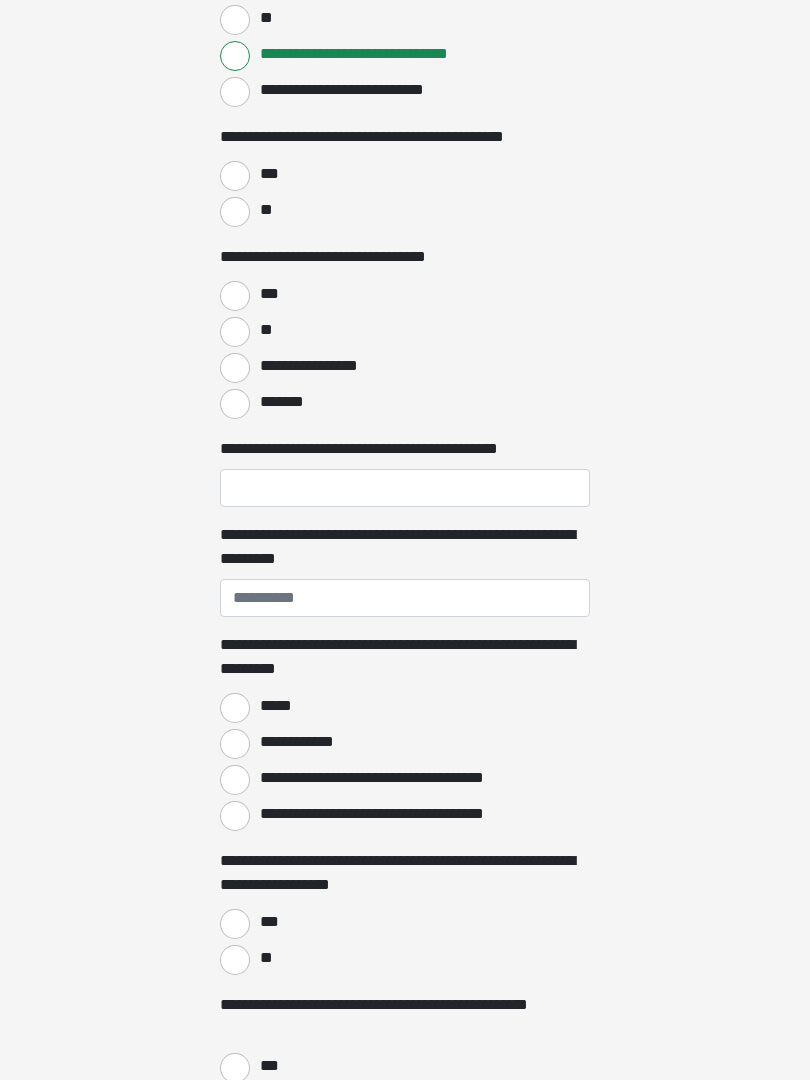 click on "***" at bounding box center [268, 174] 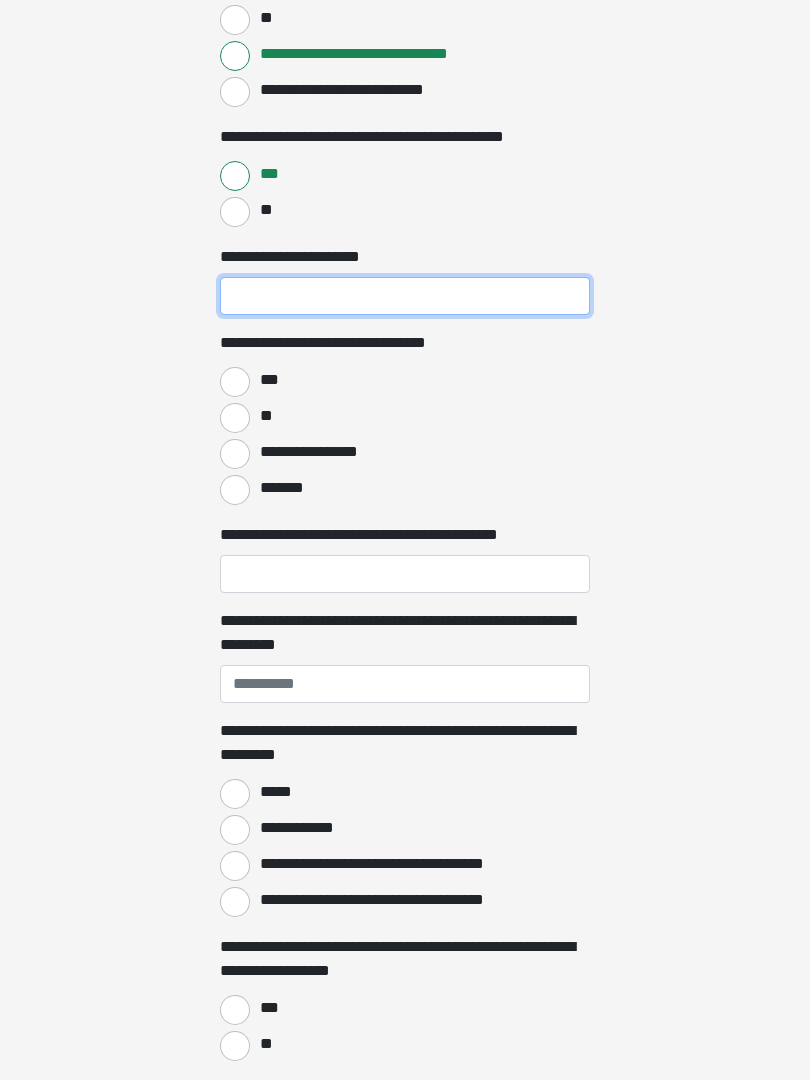 click on "**********" at bounding box center (405, 296) 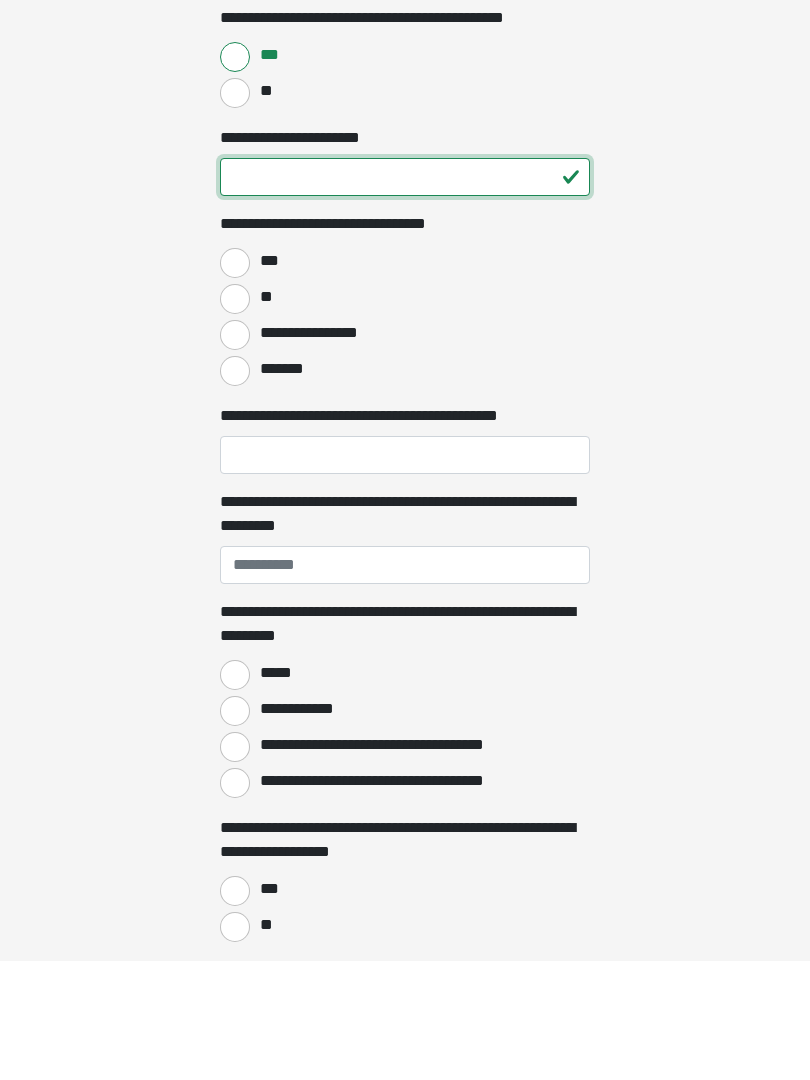 type on "**" 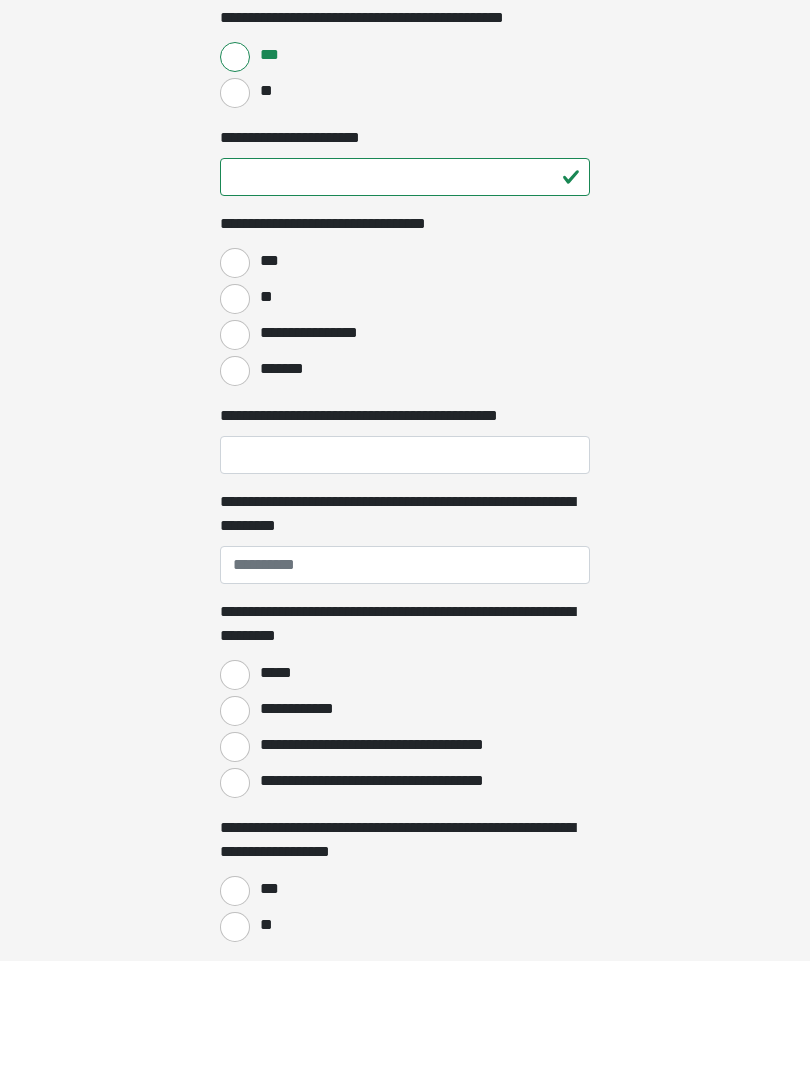 click on "**********" at bounding box center (405, -613) 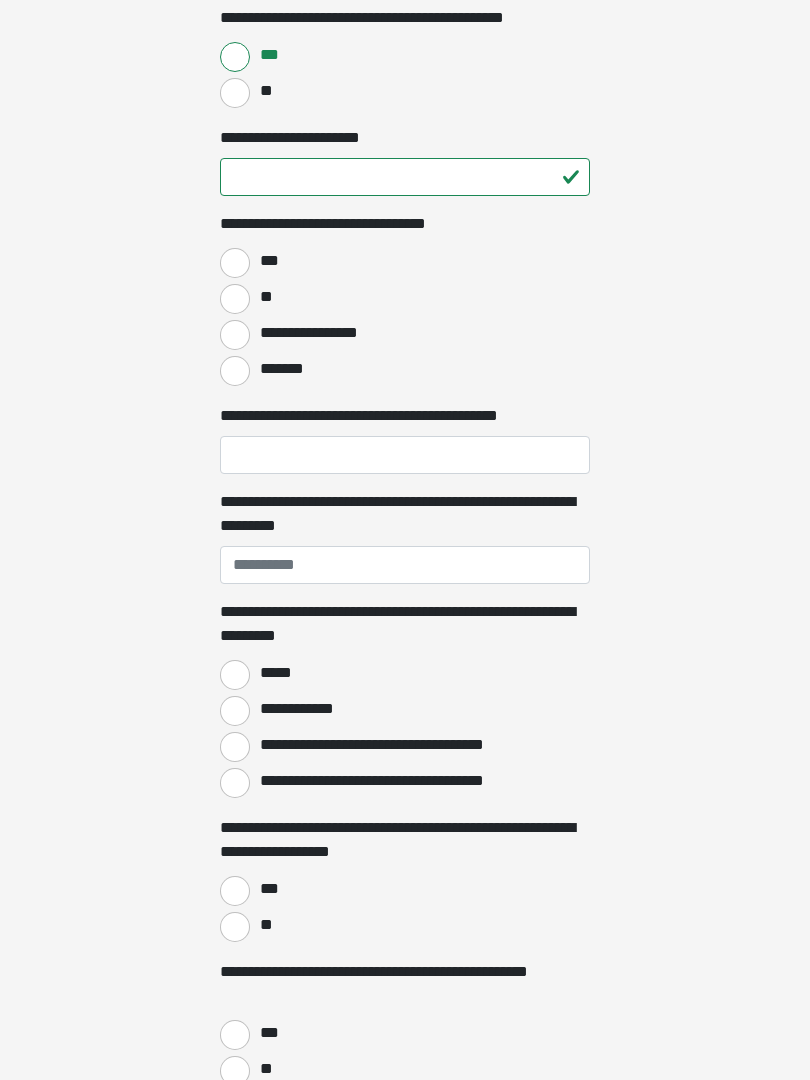 click on "***" at bounding box center [268, 261] 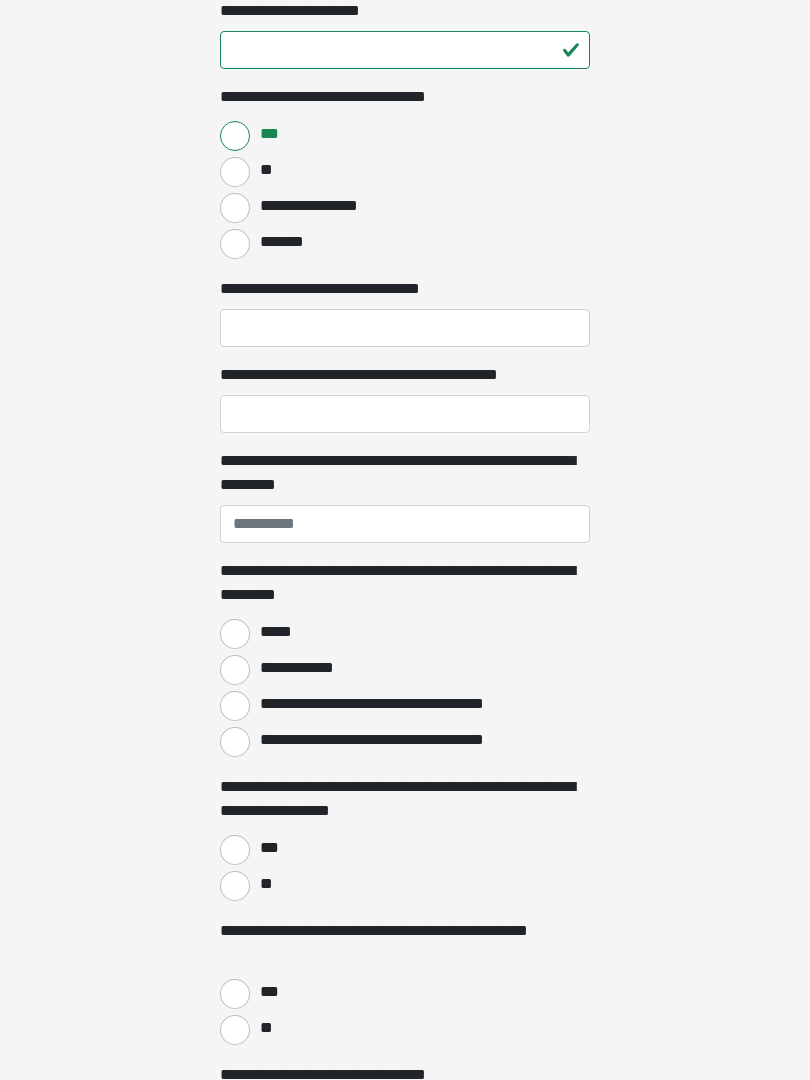 scroll, scrollTop: 1402, scrollLeft: 0, axis: vertical 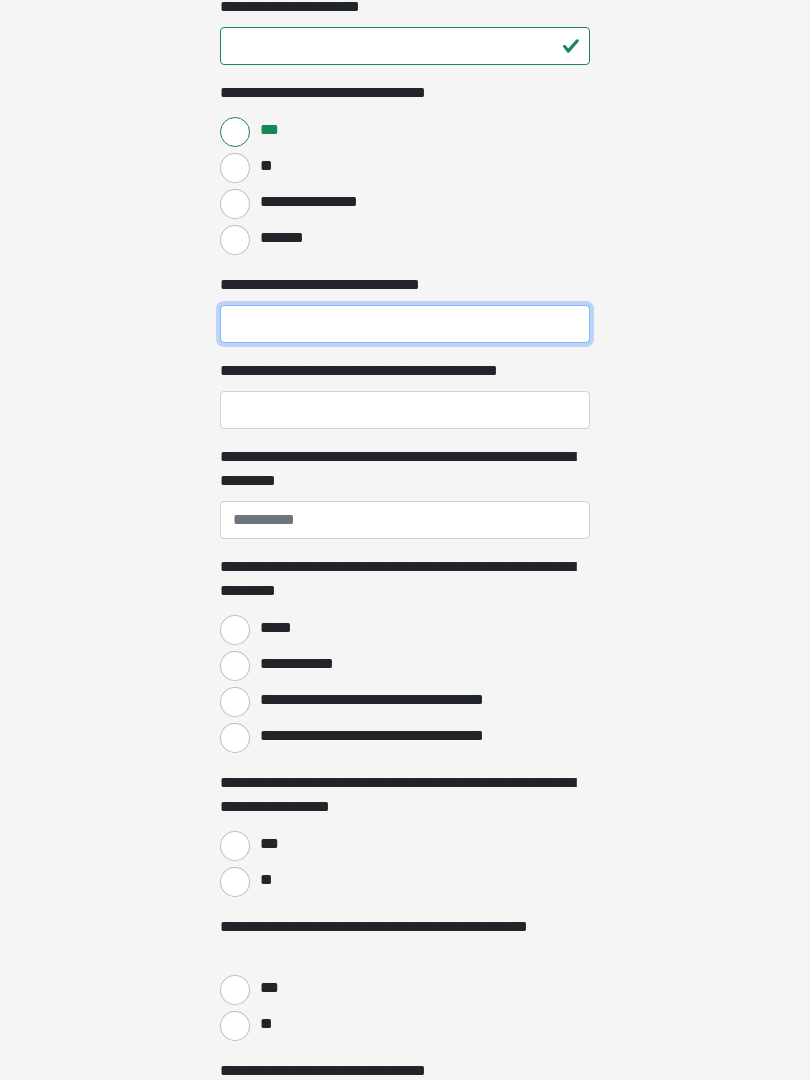 click on "**********" at bounding box center (405, 325) 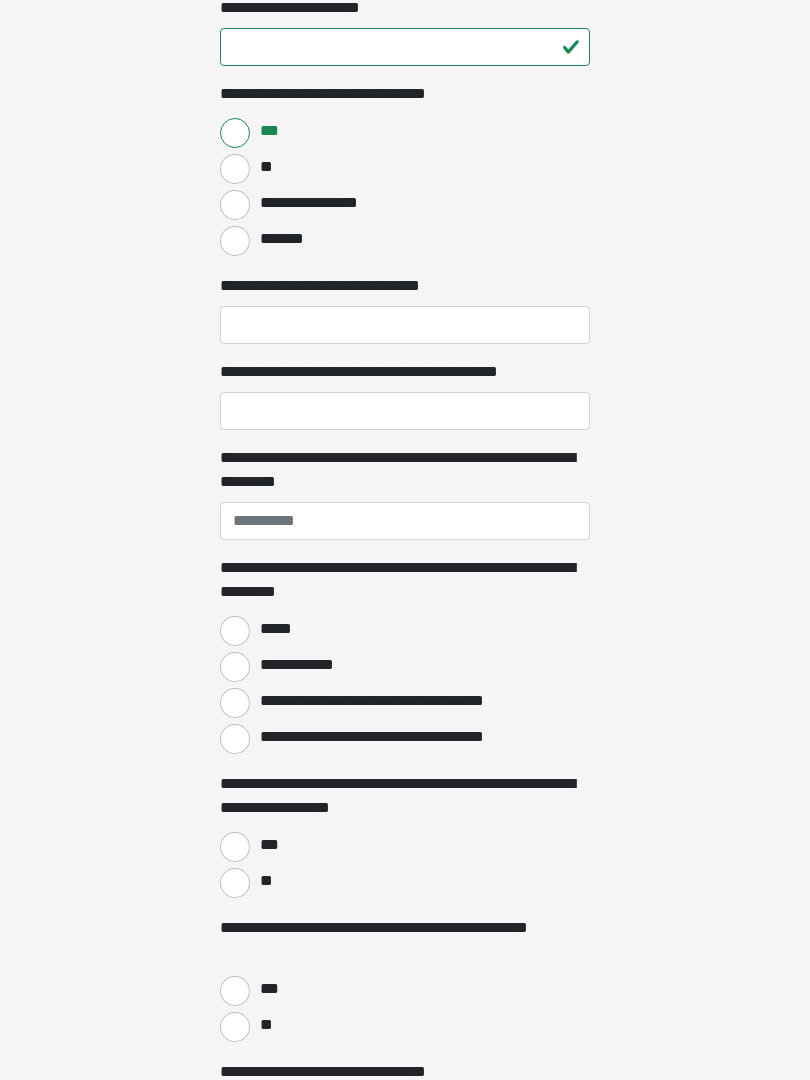 click on "**********" at bounding box center (387, 372) 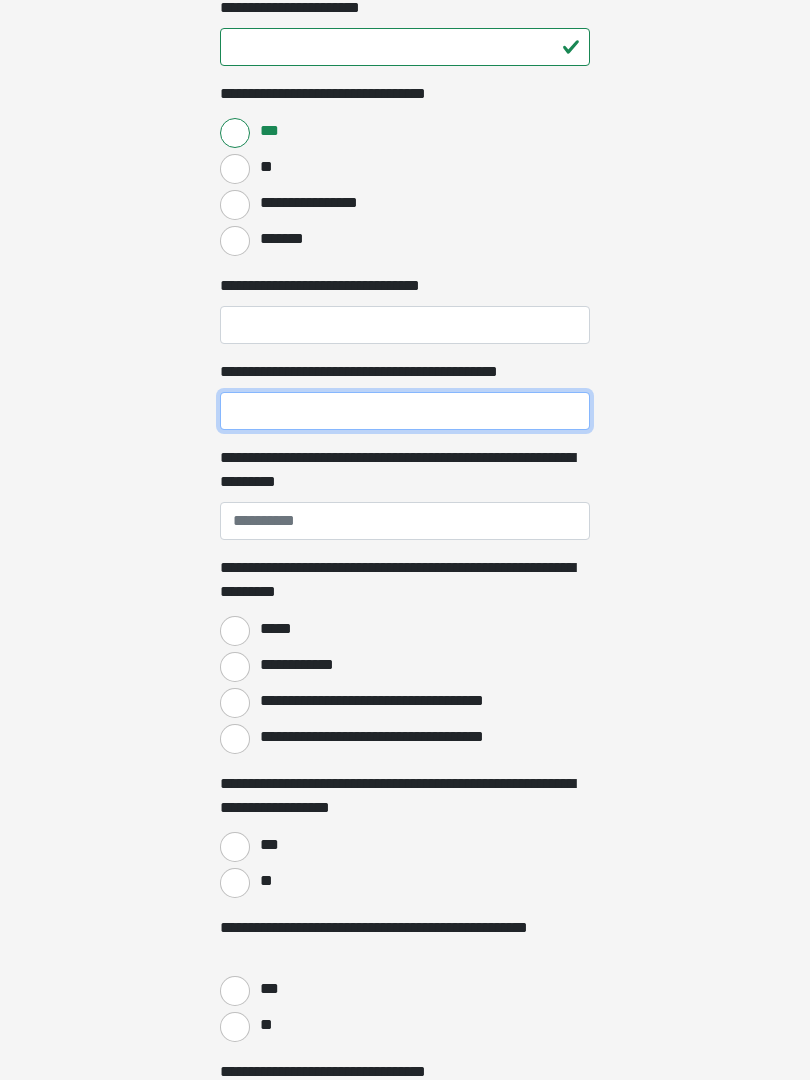 click on "**********" at bounding box center [405, 411] 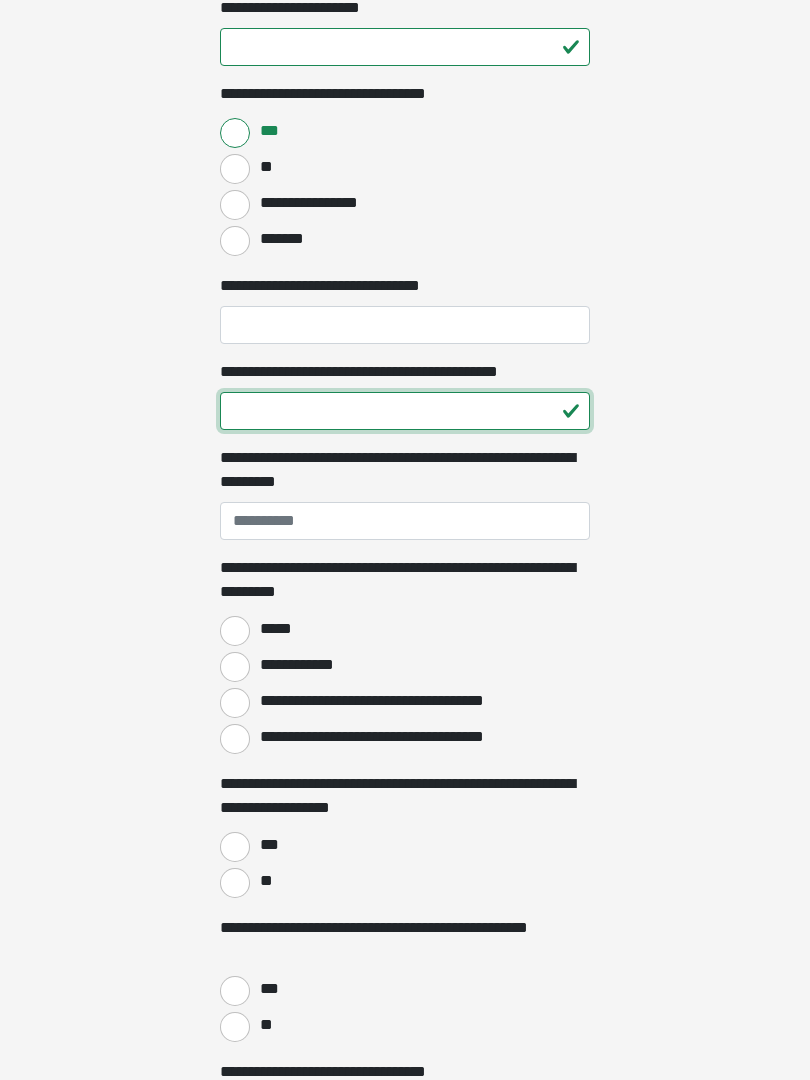type on "**" 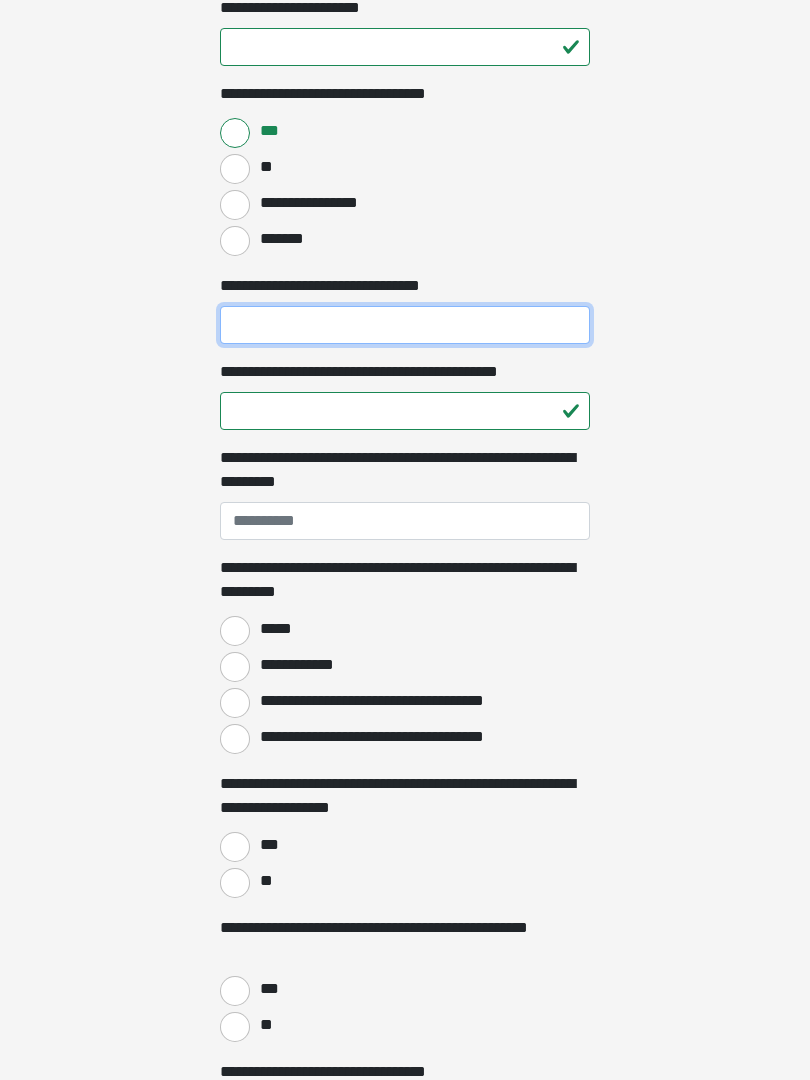 click on "**********" at bounding box center [405, 325] 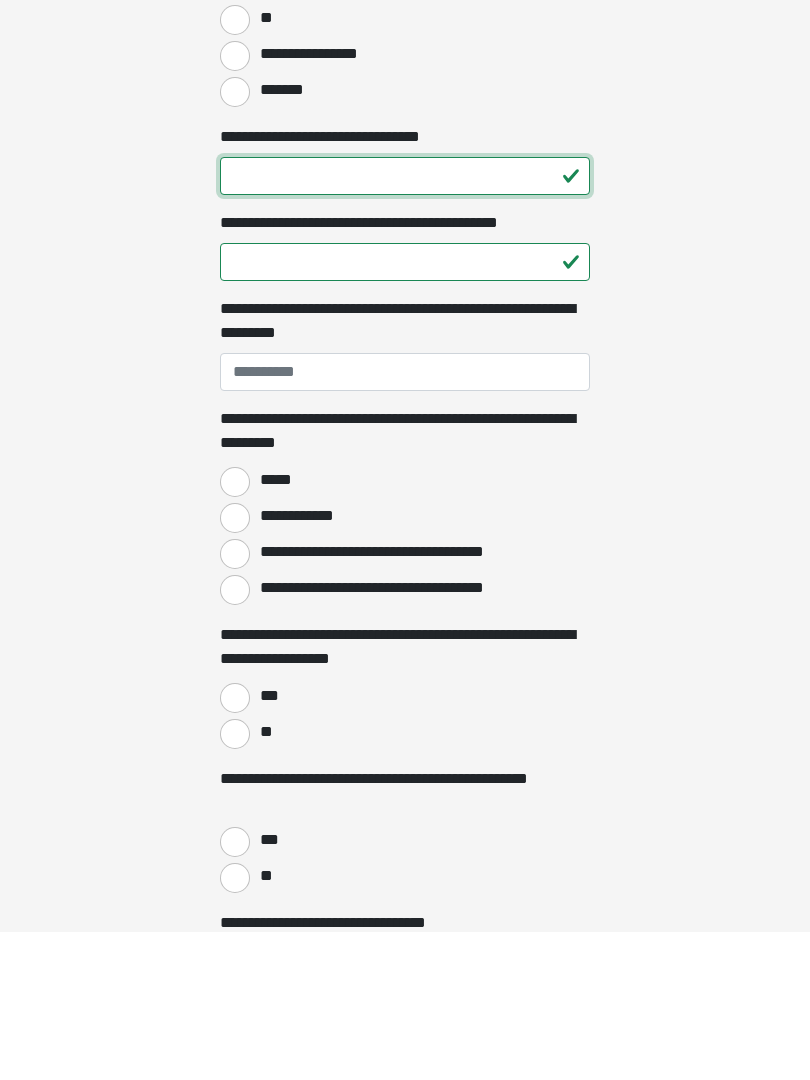 type on "**" 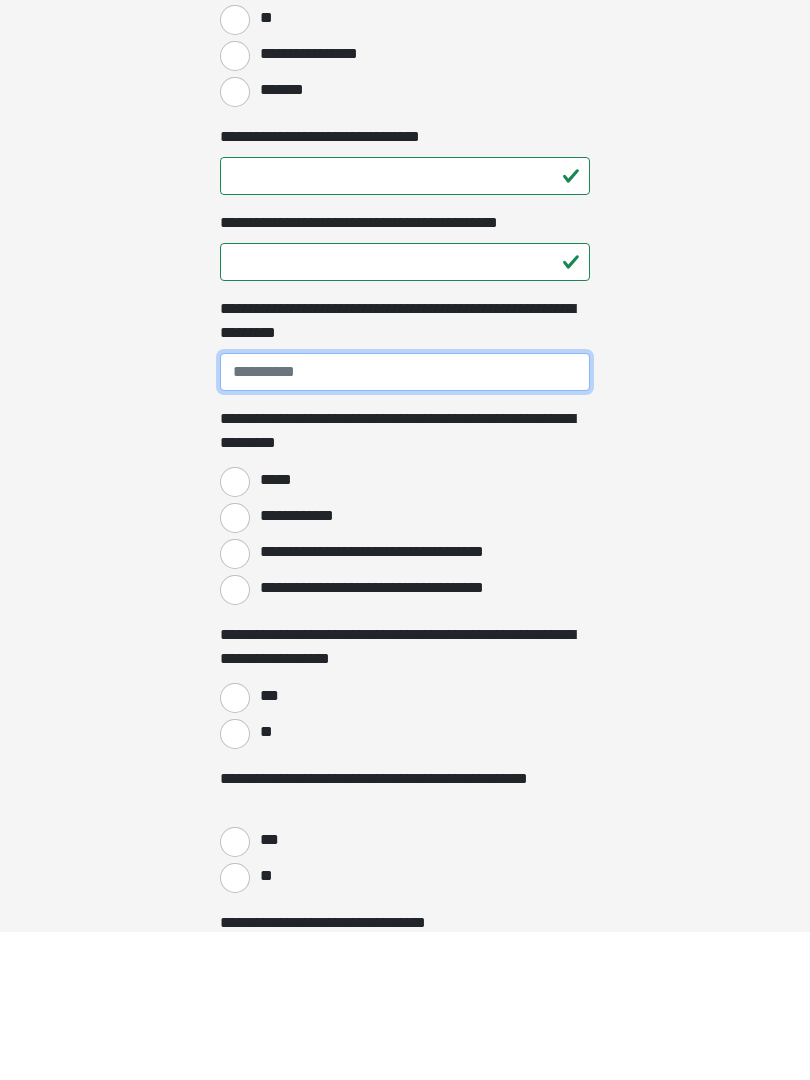 click on "**********" at bounding box center (405, 521) 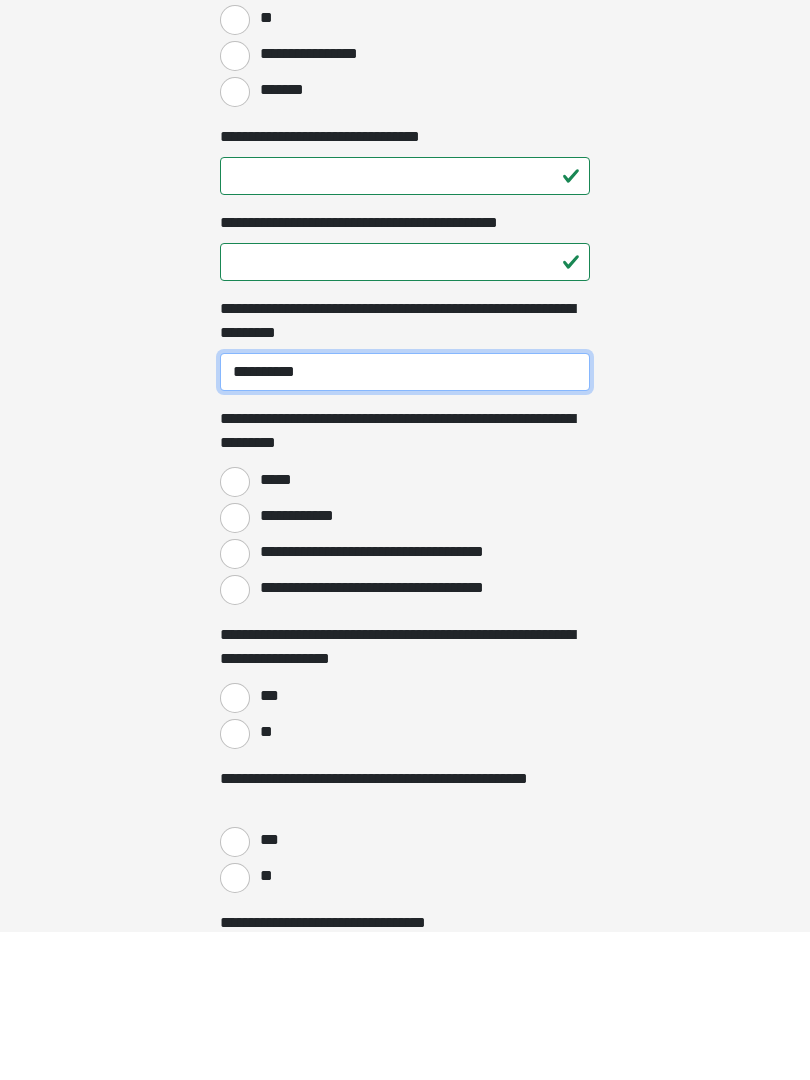 type on "**********" 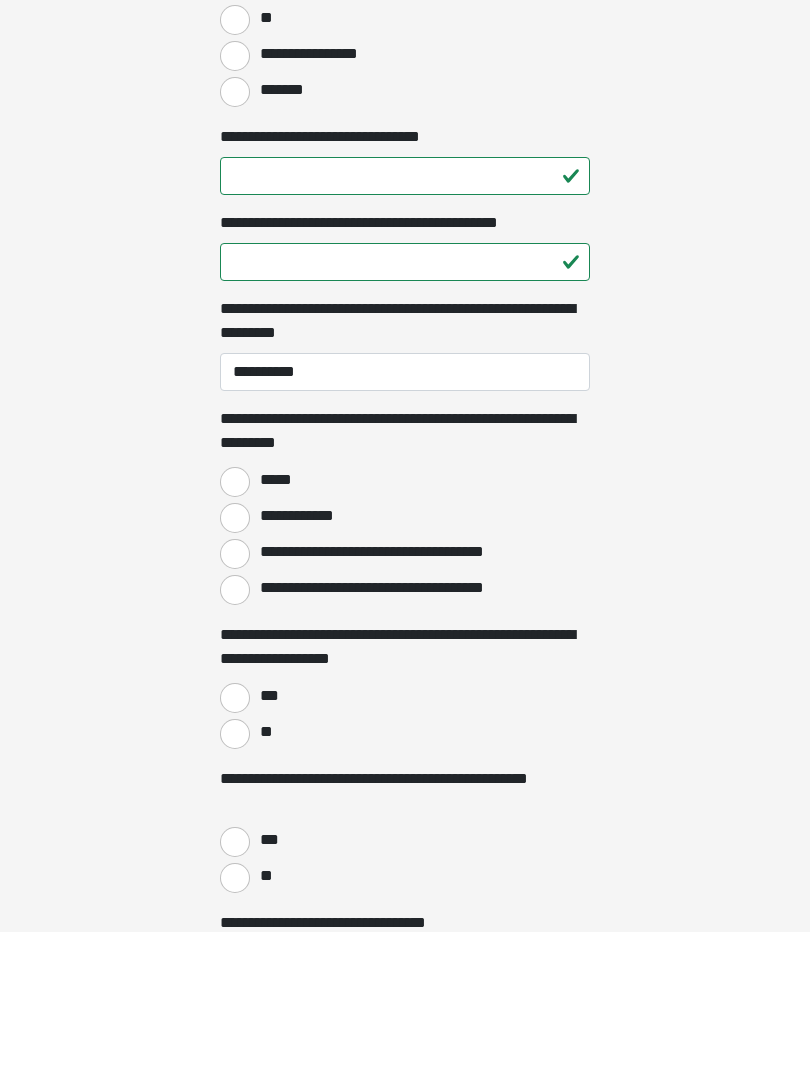 click on "**********" at bounding box center [405, -862] 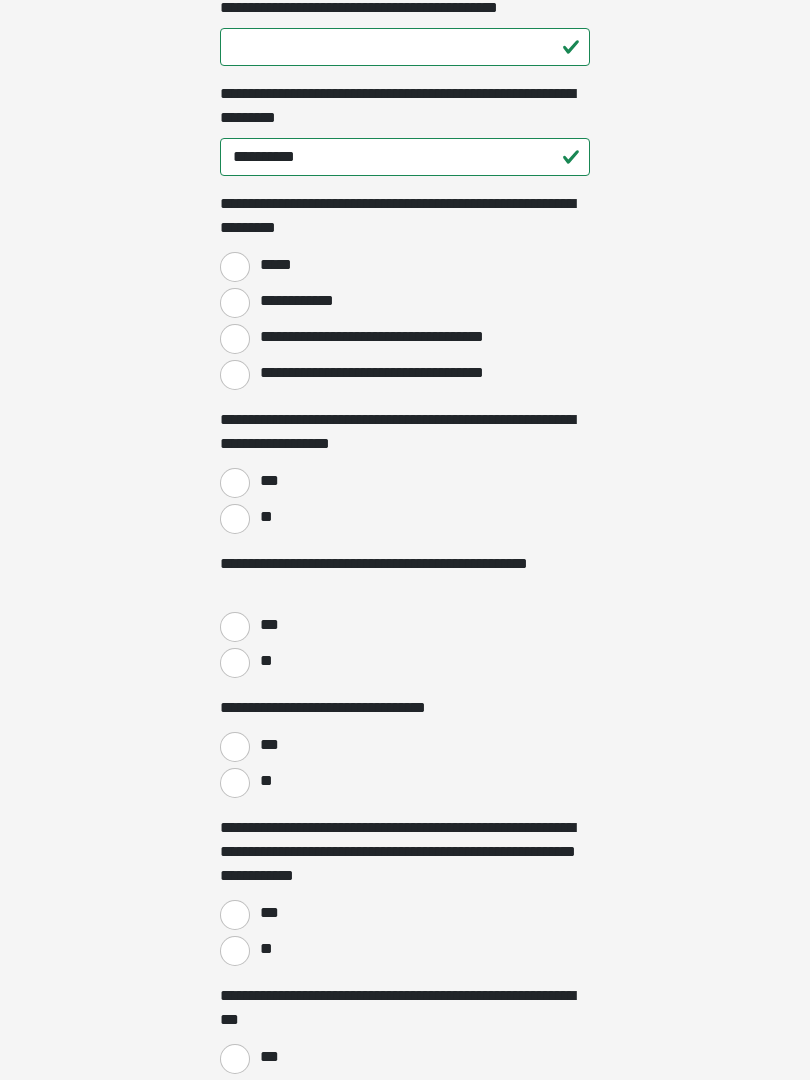 scroll, scrollTop: 1782, scrollLeft: 0, axis: vertical 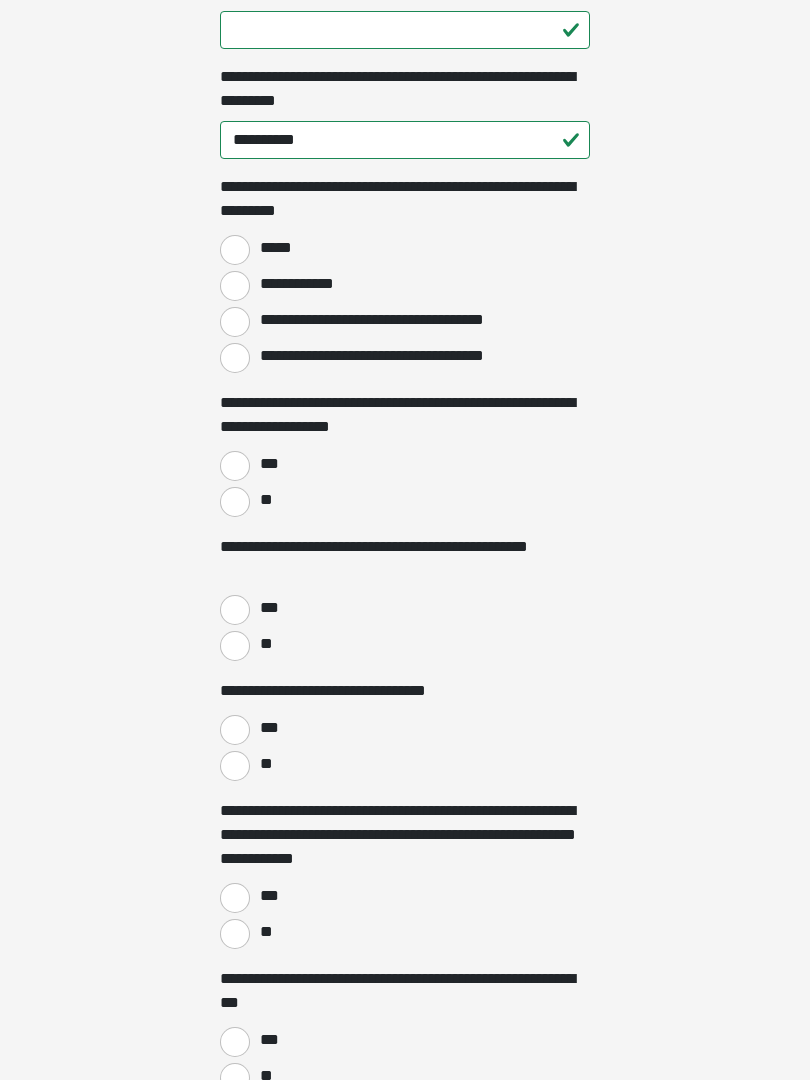 click on "**********" at bounding box center [394, 320] 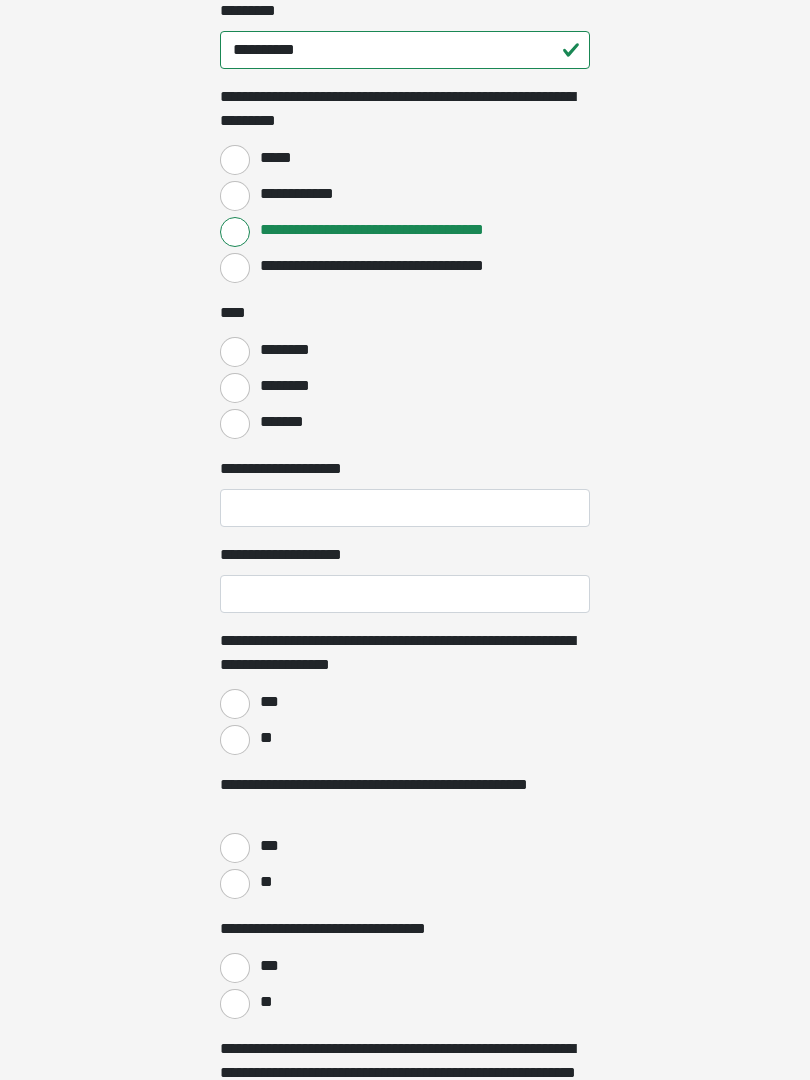 scroll, scrollTop: 1873, scrollLeft: 0, axis: vertical 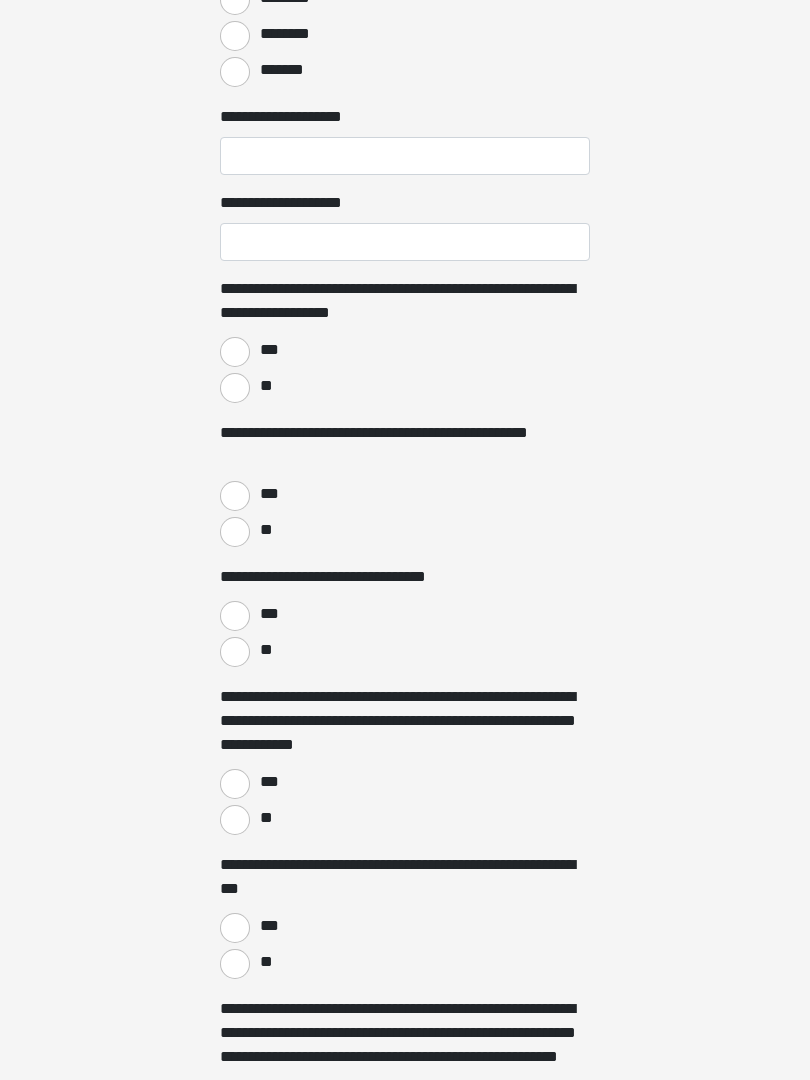 click on "**" at bounding box center [235, 388] 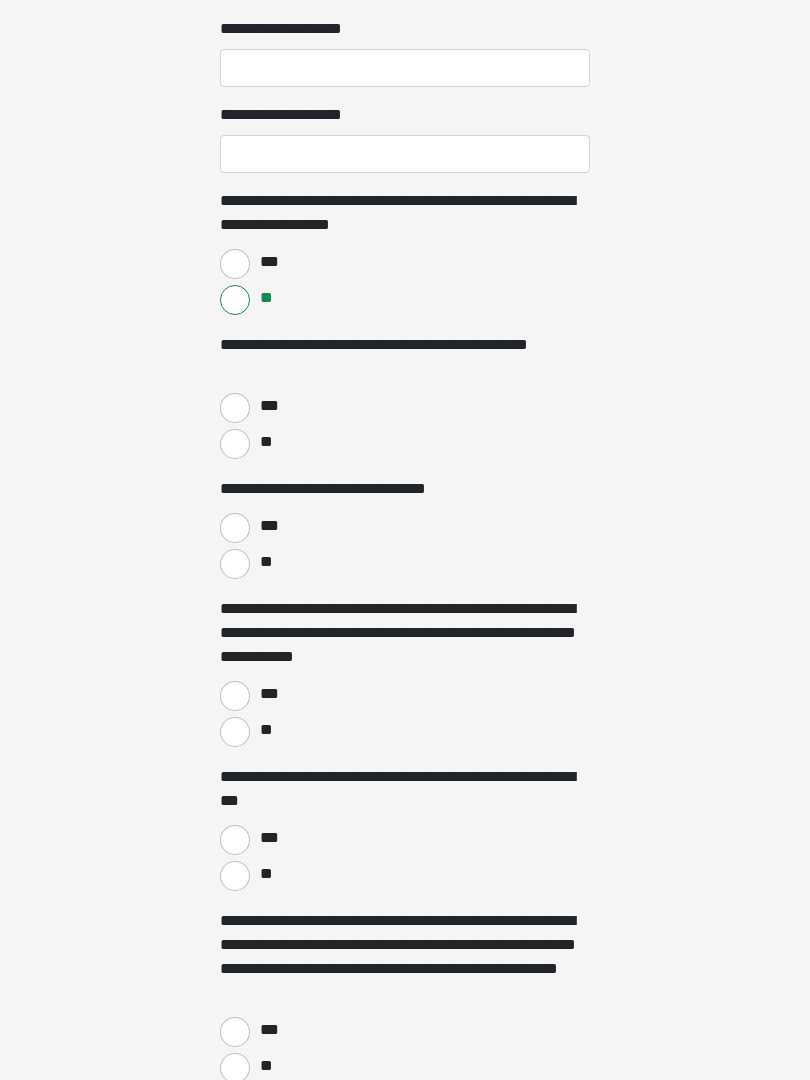 scroll, scrollTop: 2328, scrollLeft: 0, axis: vertical 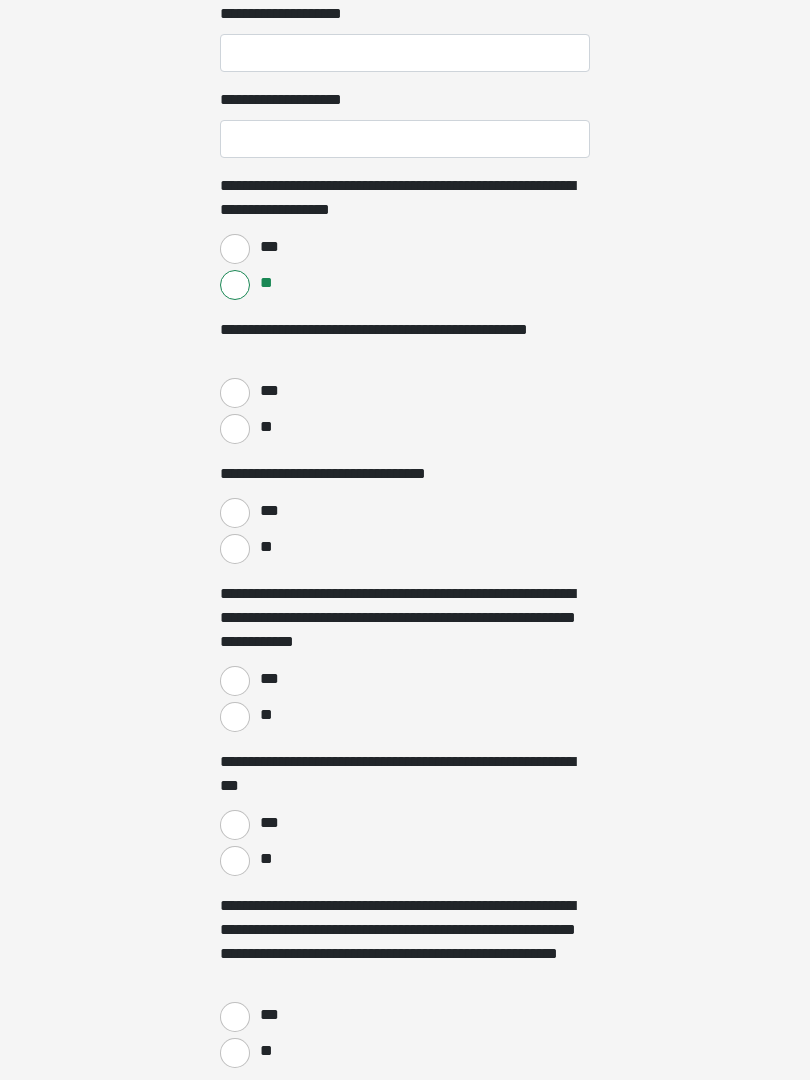 click on "**" at bounding box center (235, 429) 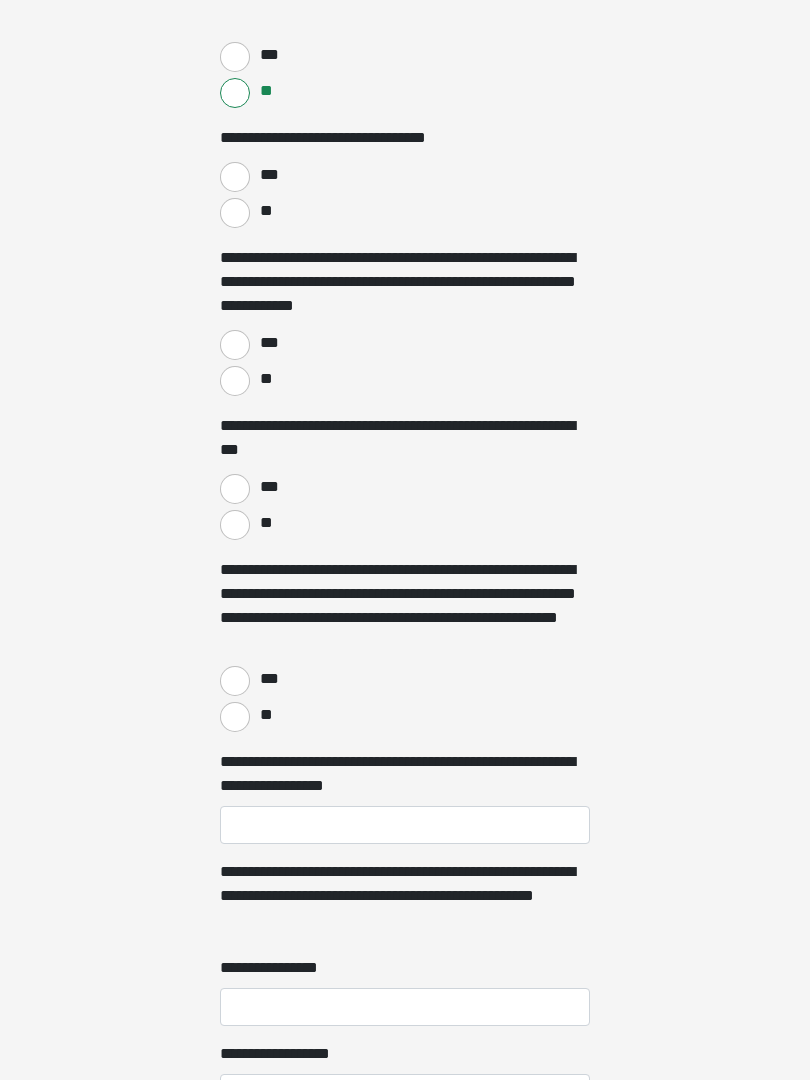 scroll, scrollTop: 2664, scrollLeft: 0, axis: vertical 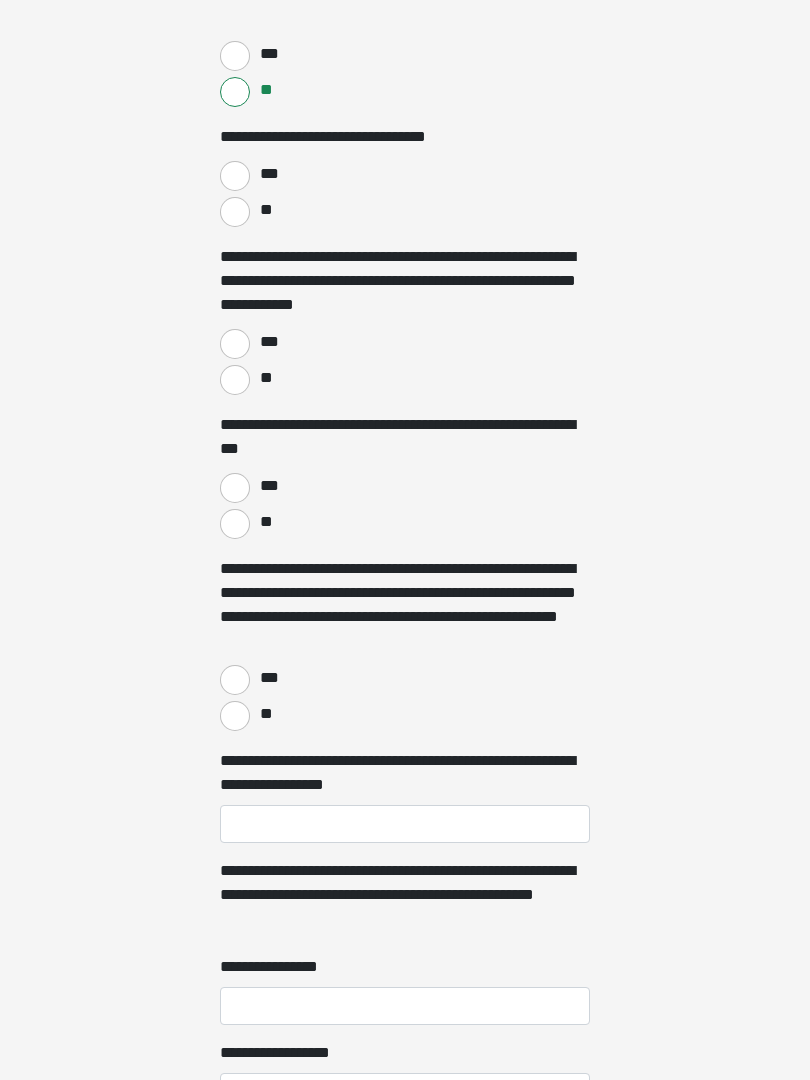 click on "**" at bounding box center [235, 213] 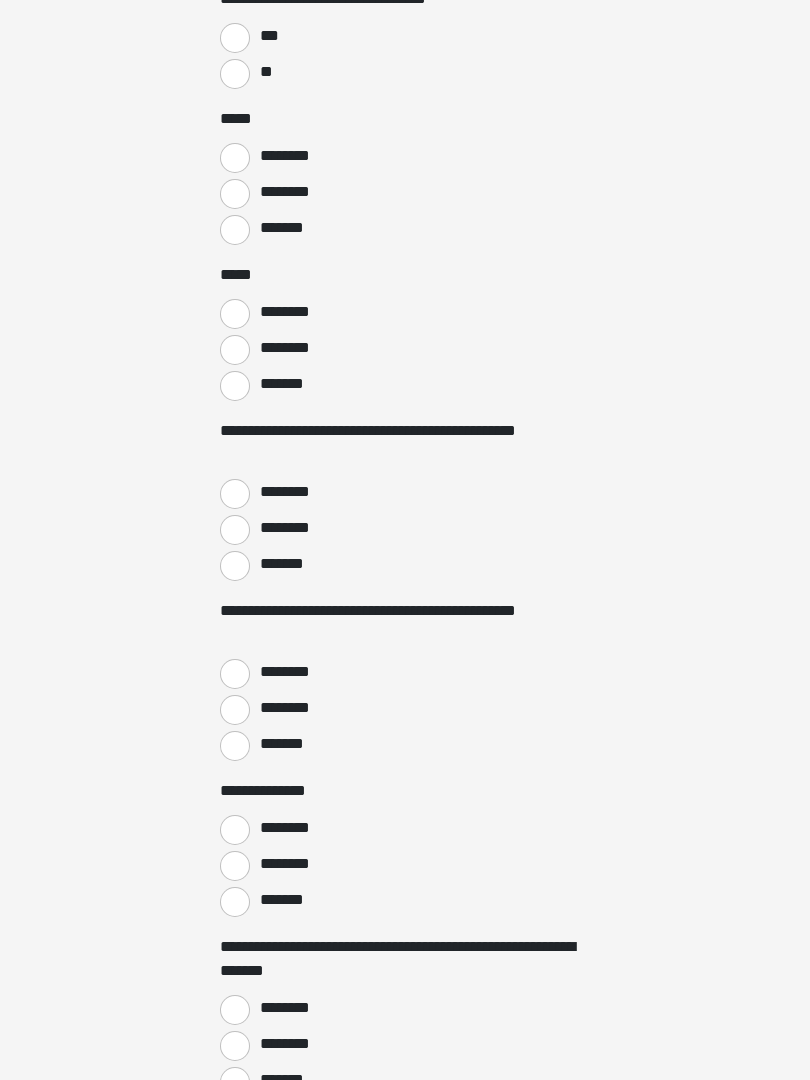 scroll, scrollTop: 2803, scrollLeft: 0, axis: vertical 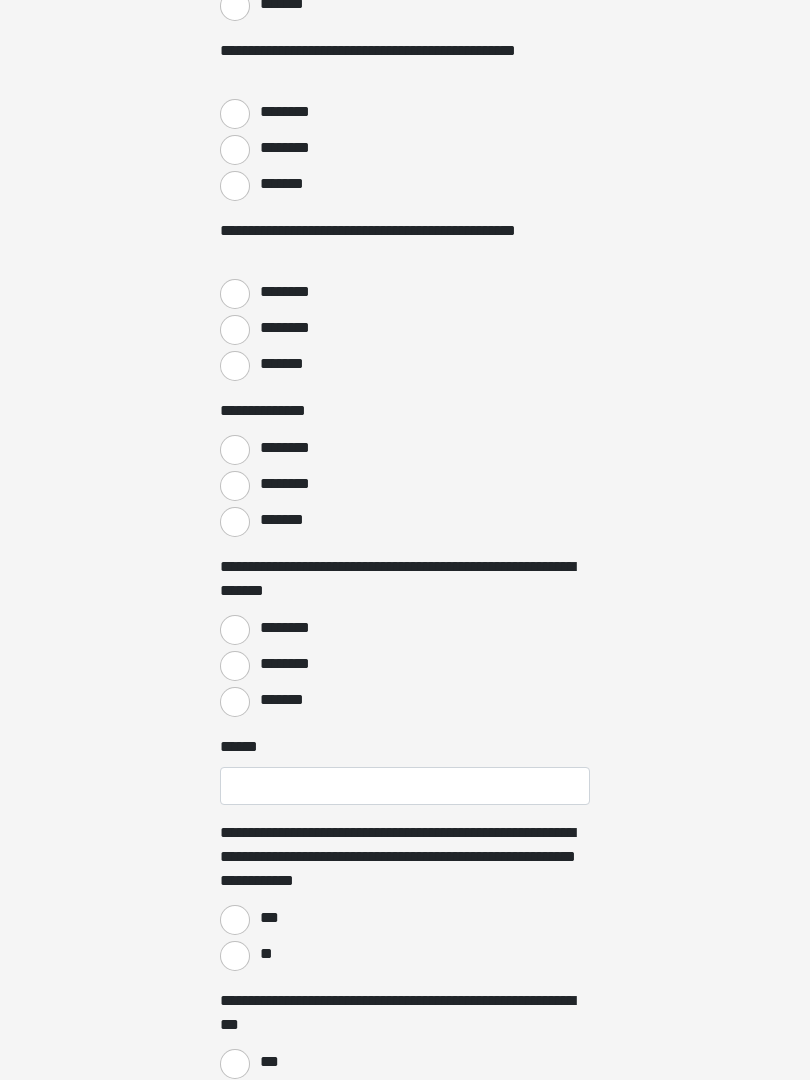 click on "********" at bounding box center (287, 292) 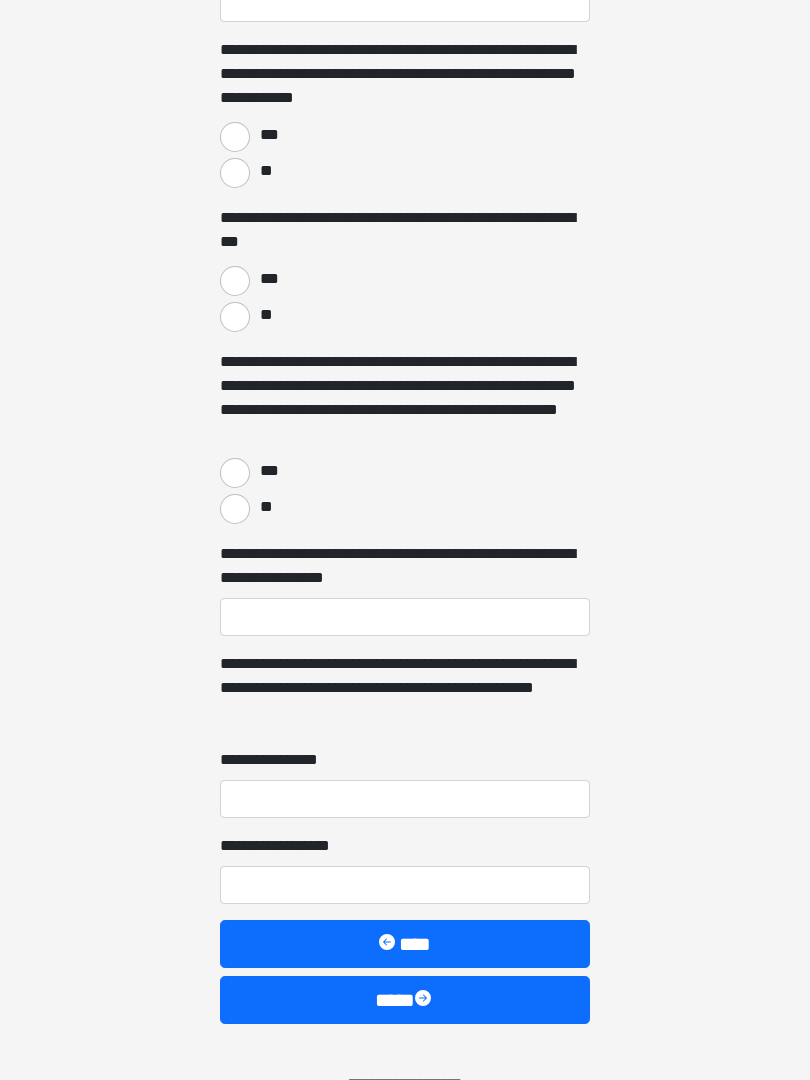 scroll, scrollTop: 3966, scrollLeft: 0, axis: vertical 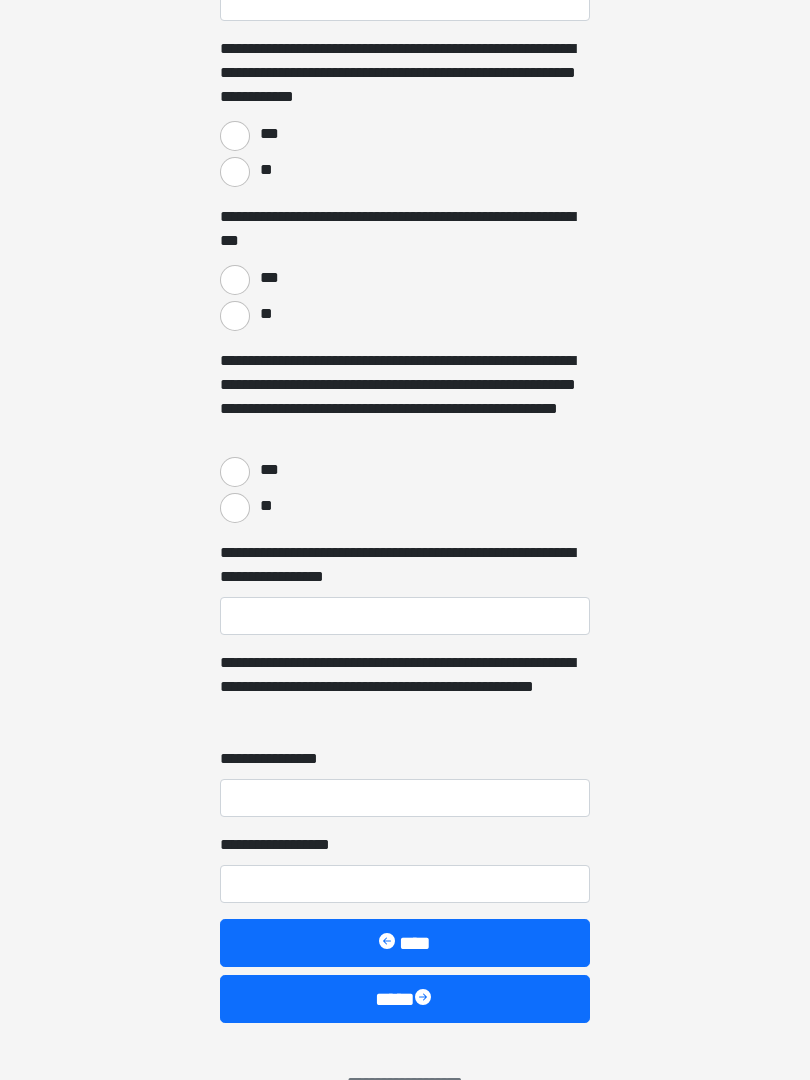 click on "**" at bounding box center [235, 173] 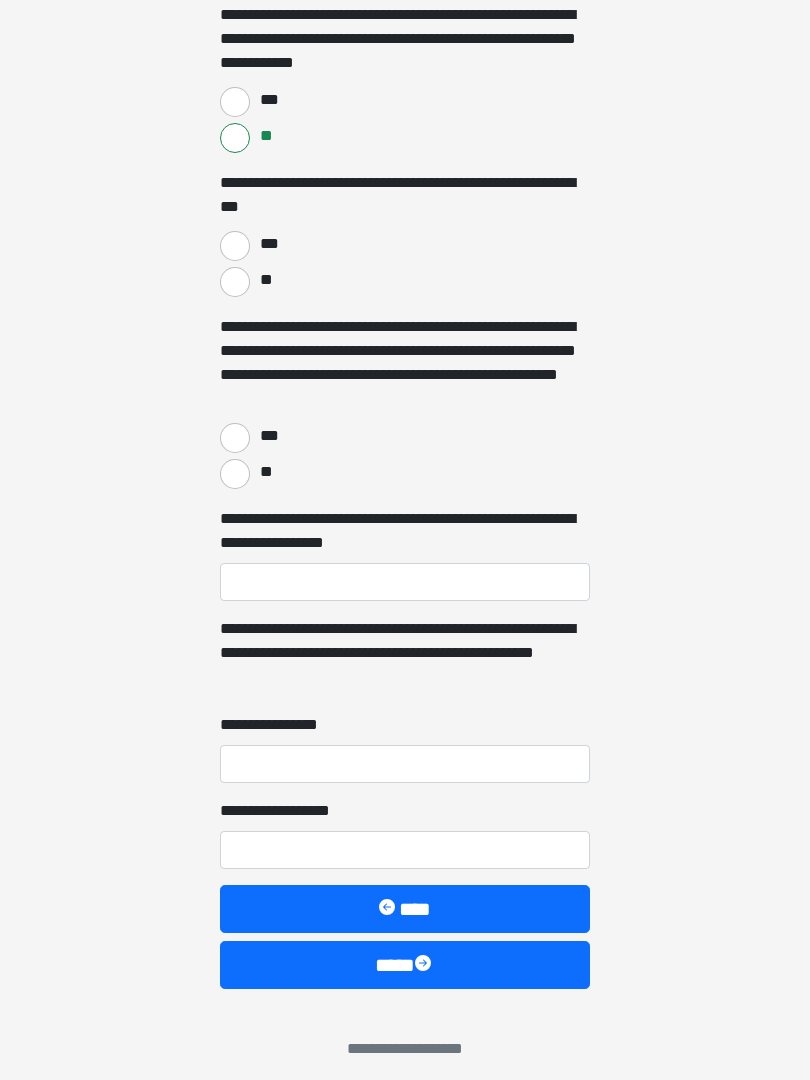 scroll, scrollTop: 4013, scrollLeft: 0, axis: vertical 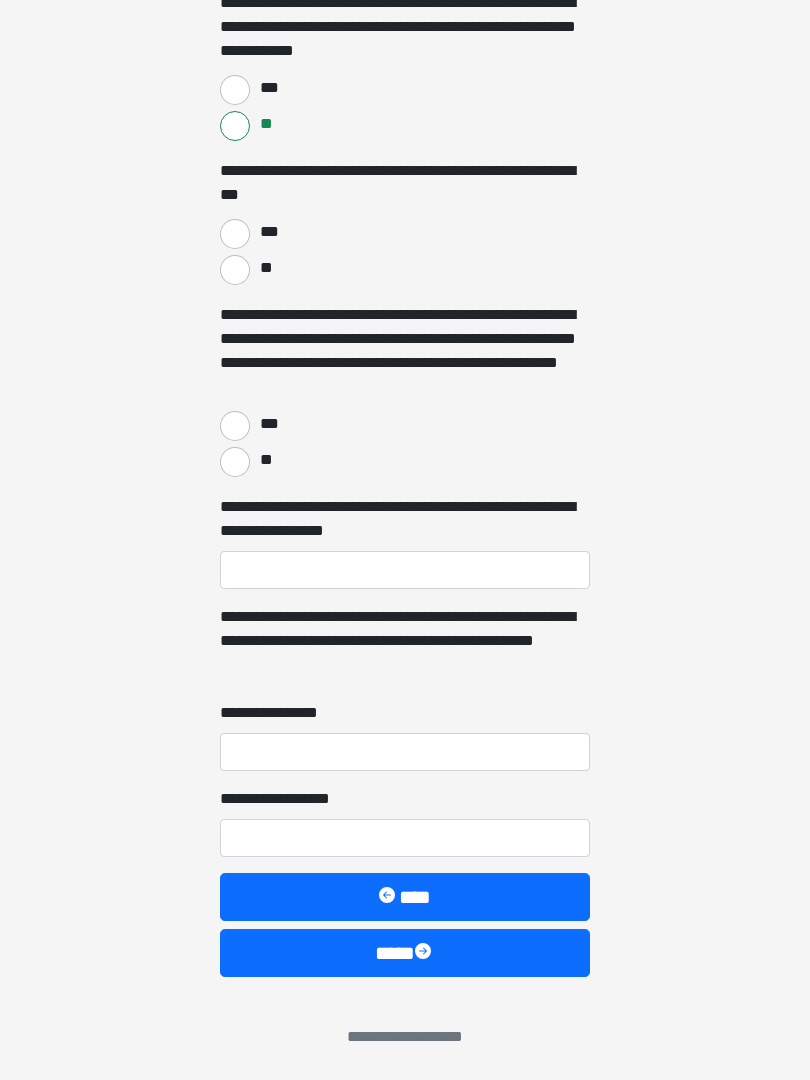 click on "***" at bounding box center [235, 234] 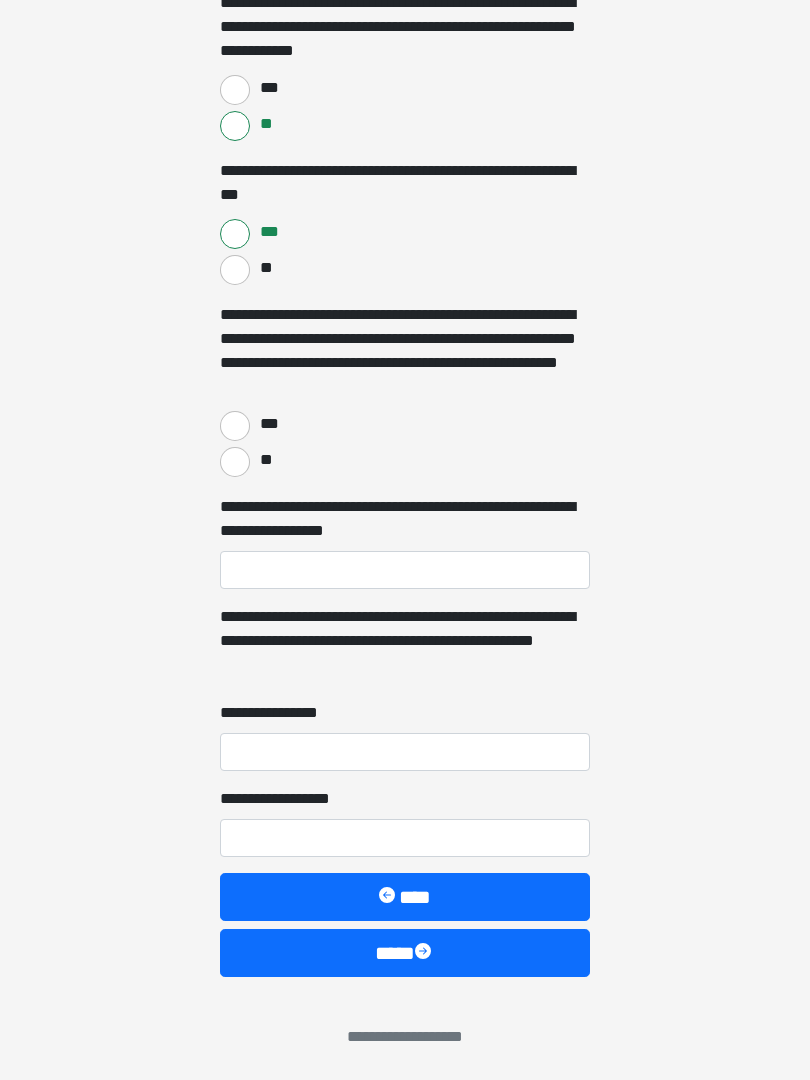 click on "**" at bounding box center (235, 462) 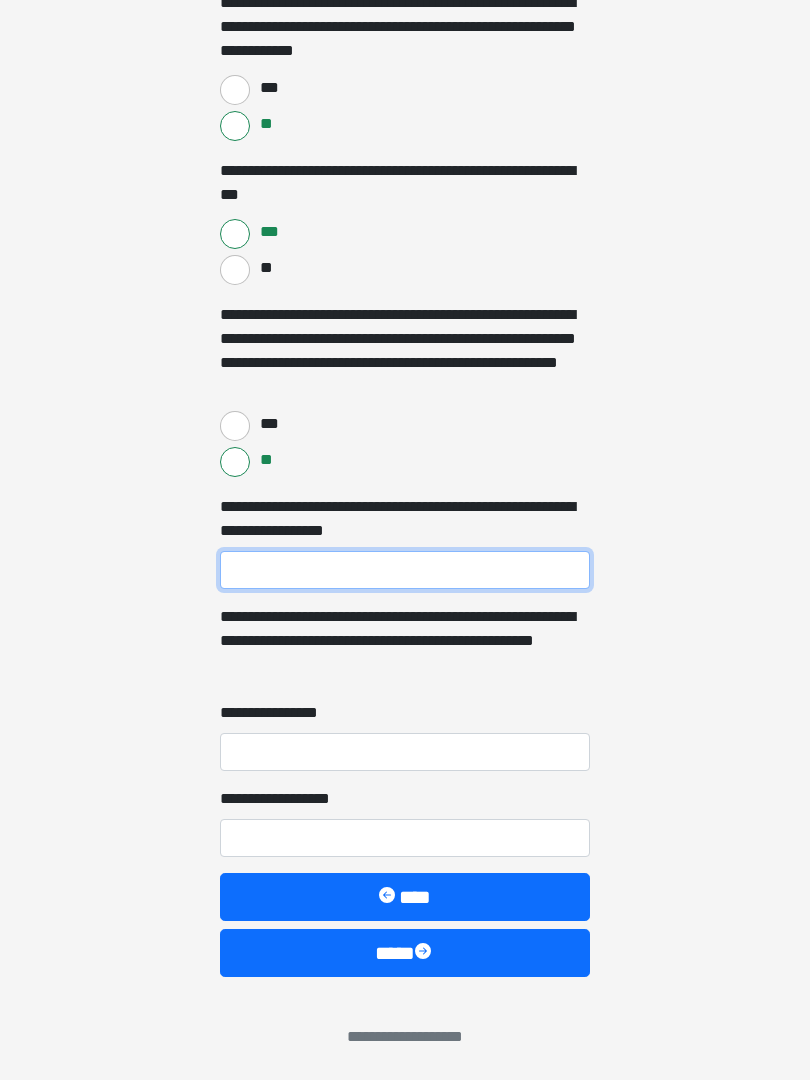 click on "**********" at bounding box center (405, 570) 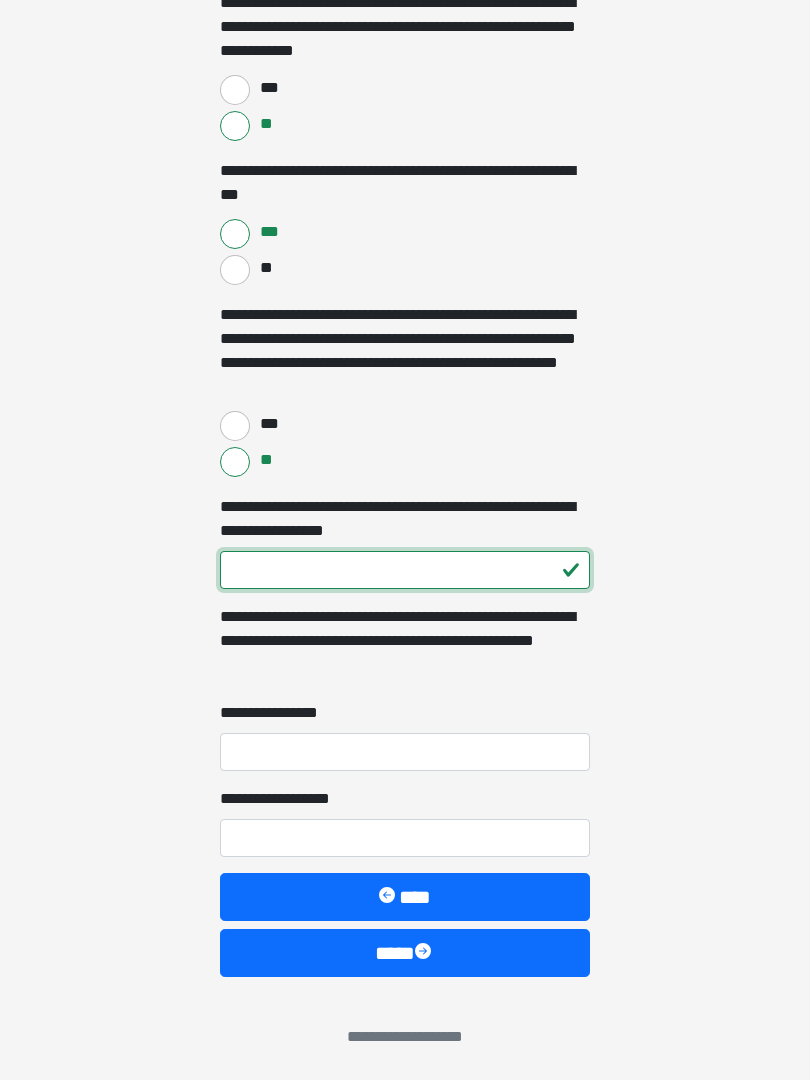 type on "**" 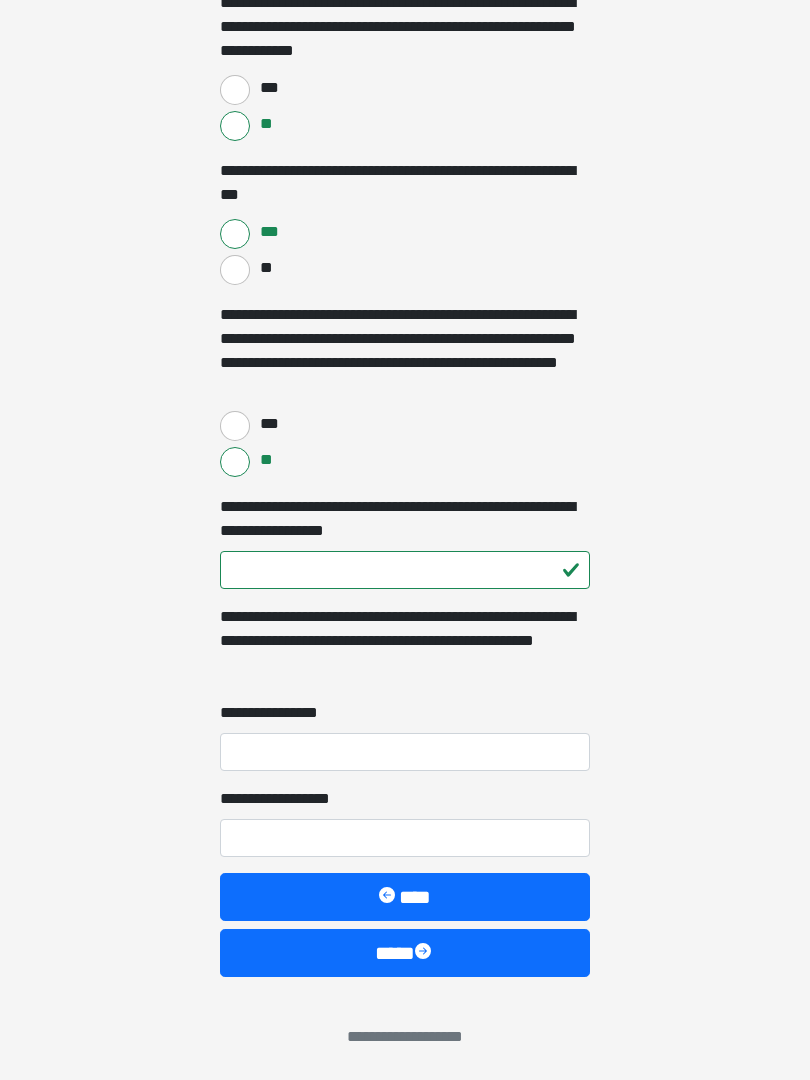 click on "**********" at bounding box center (405, -3473) 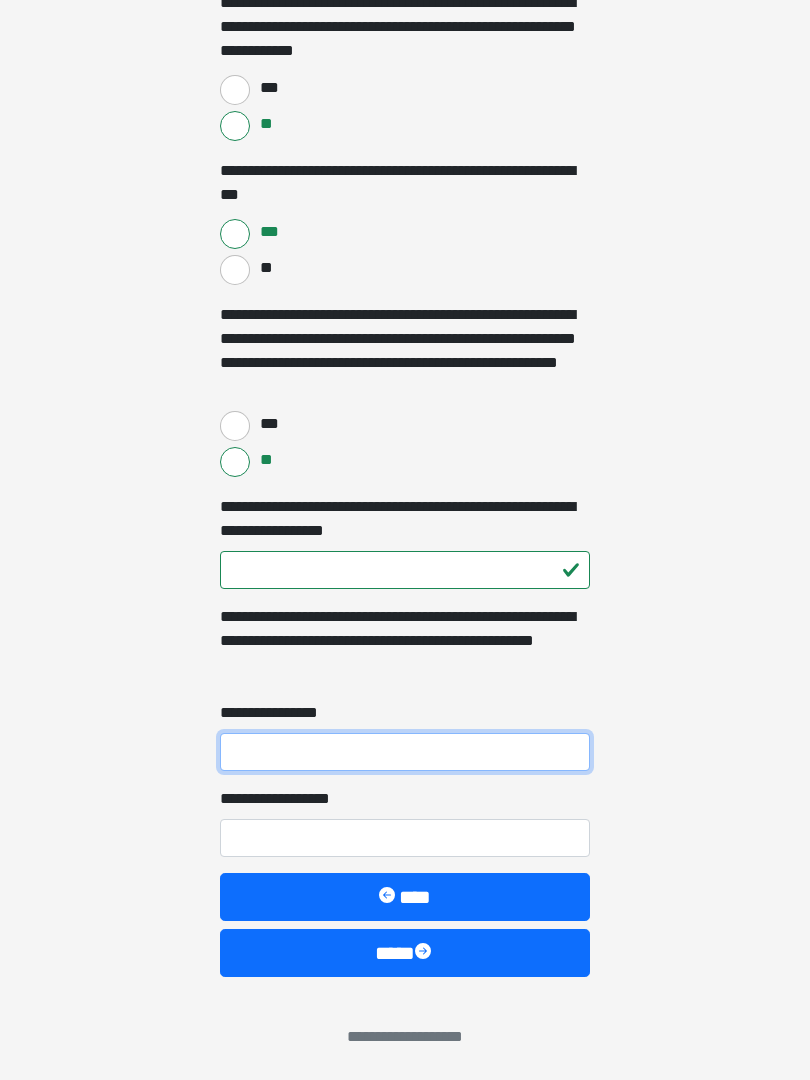 click on "**********" at bounding box center (405, 752) 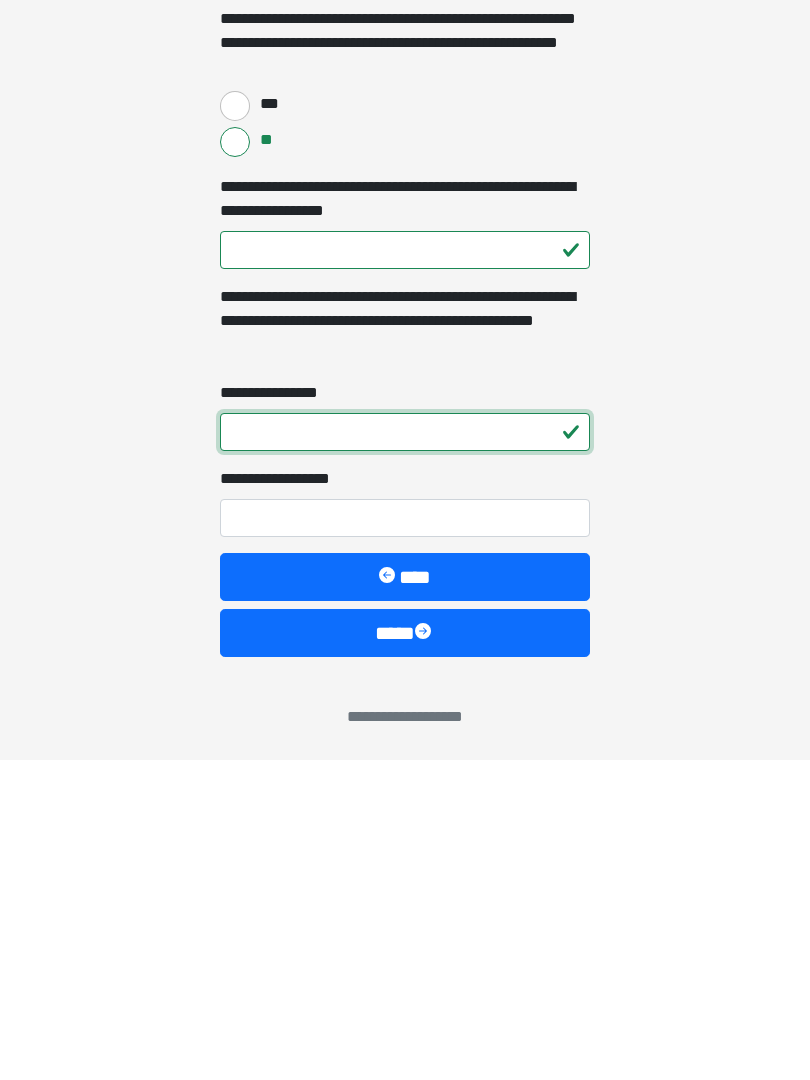 type on "*" 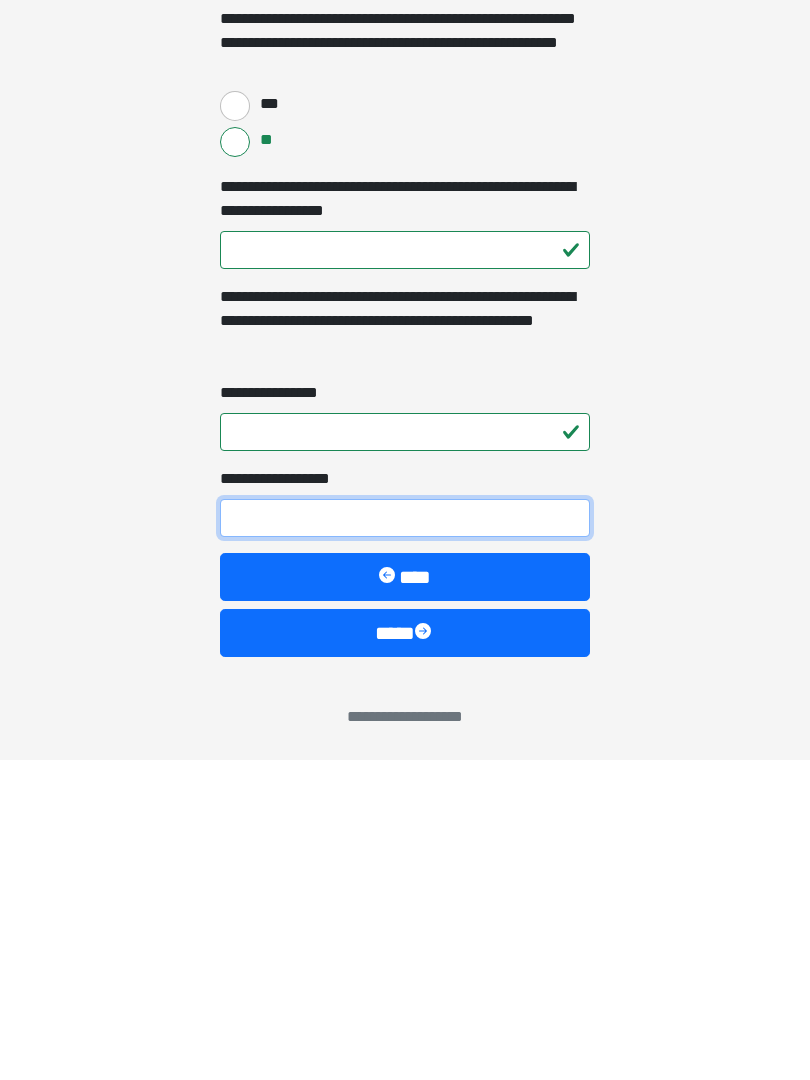 click on "**********" at bounding box center (405, 838) 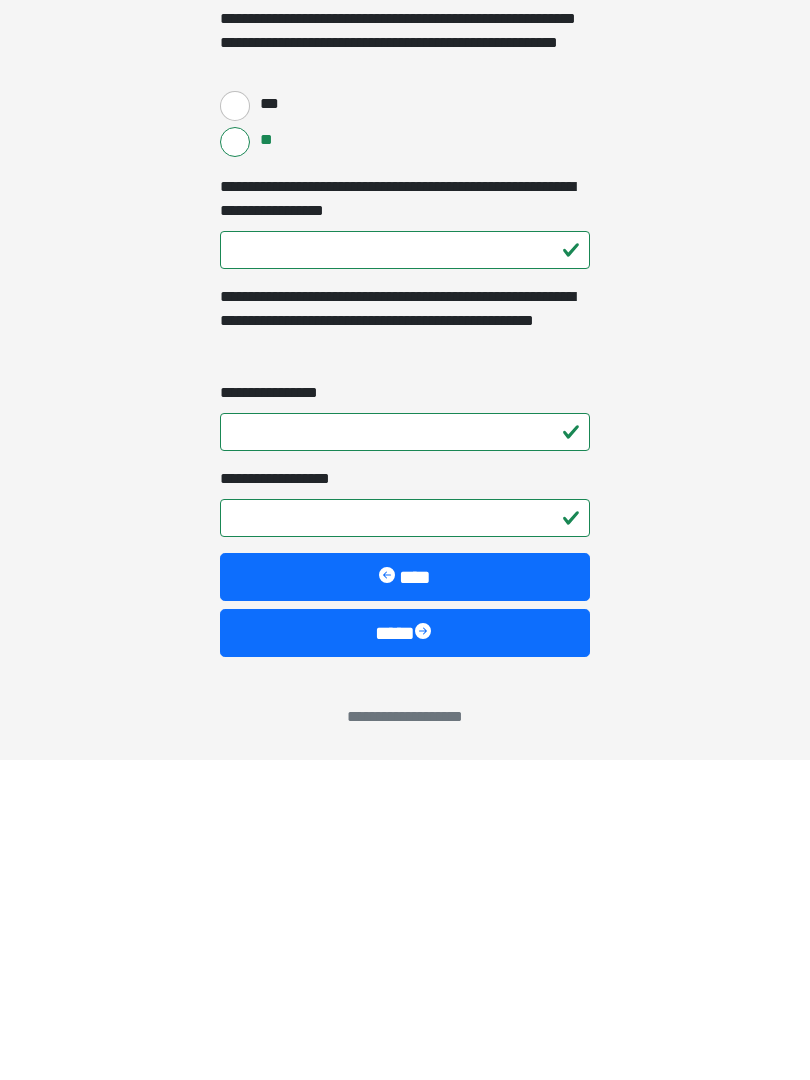 click on "****" at bounding box center (405, 953) 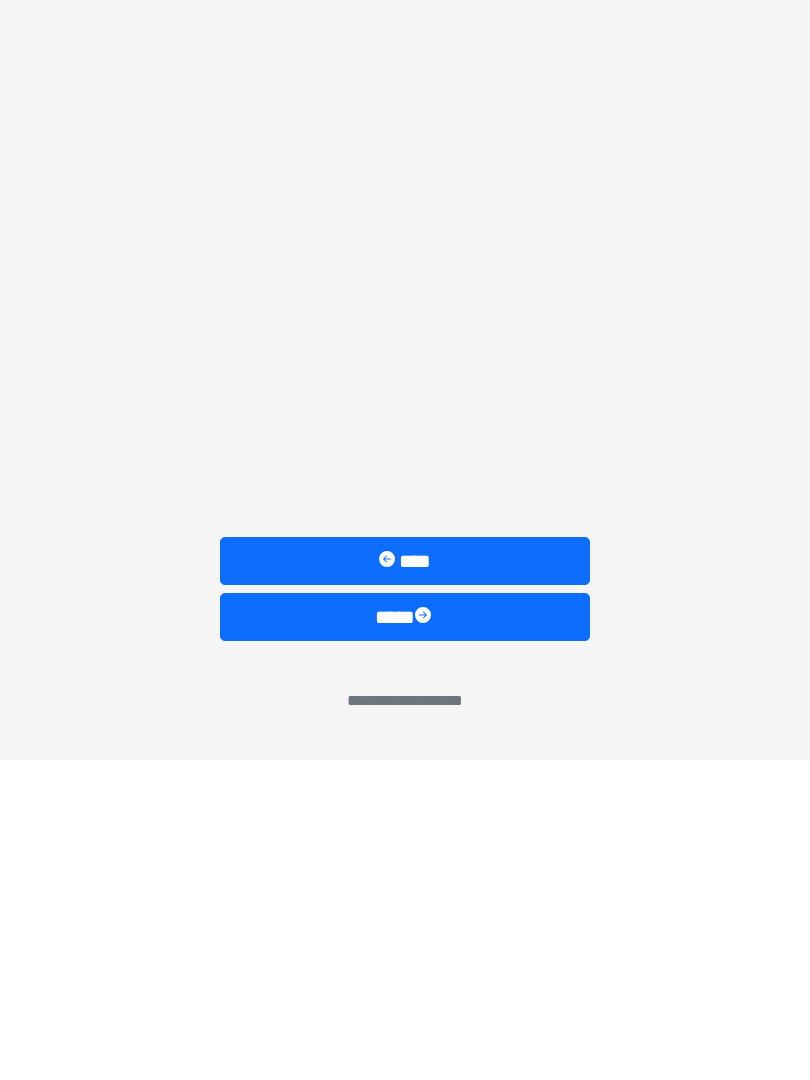 scroll, scrollTop: 0, scrollLeft: 0, axis: both 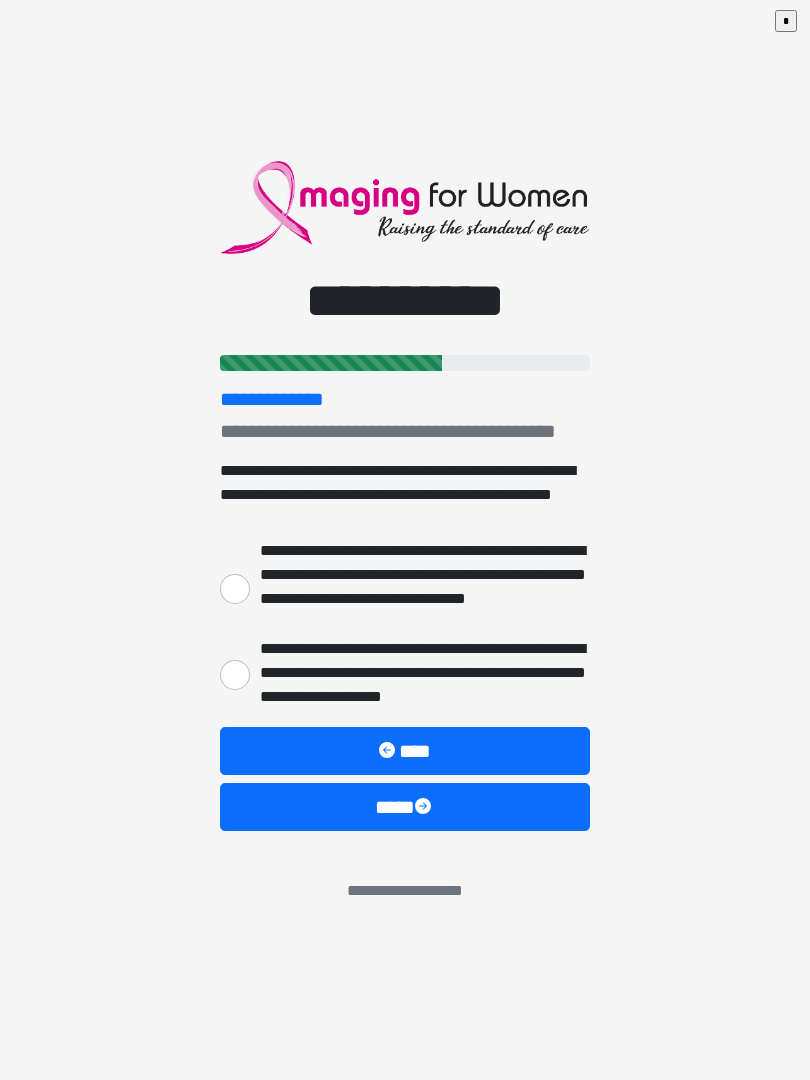 click on "**********" at bounding box center (420, 587) 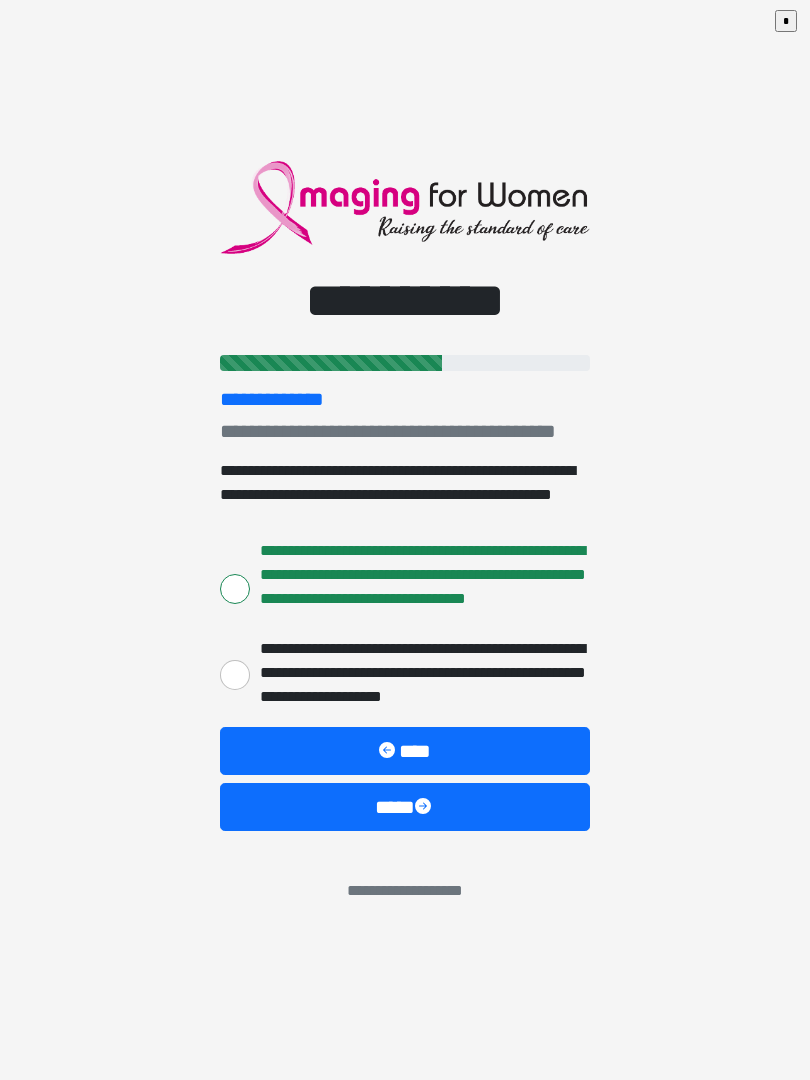 click on "****" at bounding box center [405, 807] 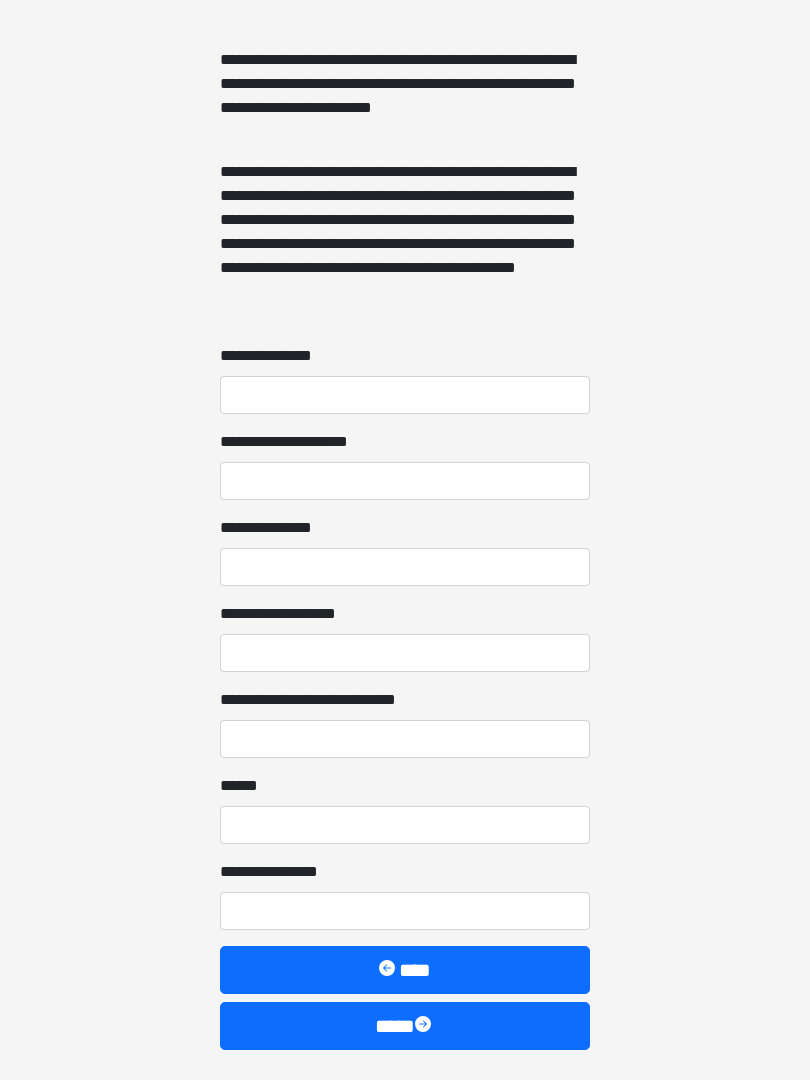 scroll, scrollTop: 1467, scrollLeft: 0, axis: vertical 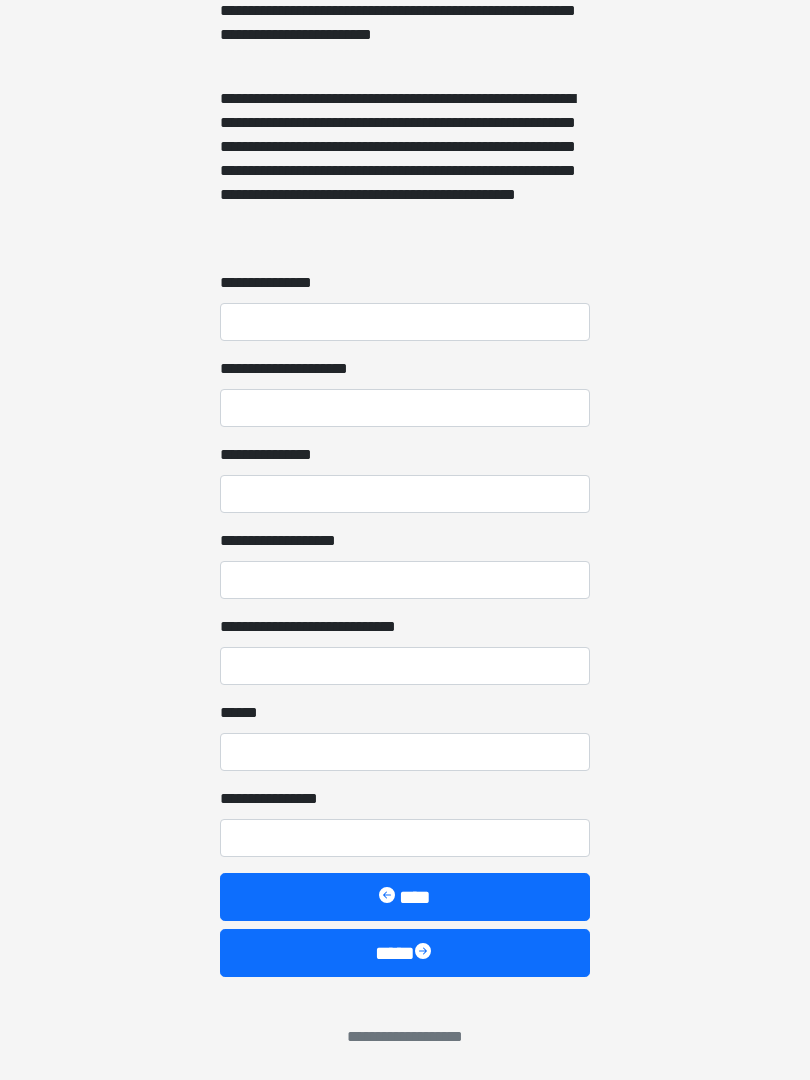 click on "****" at bounding box center (405, 953) 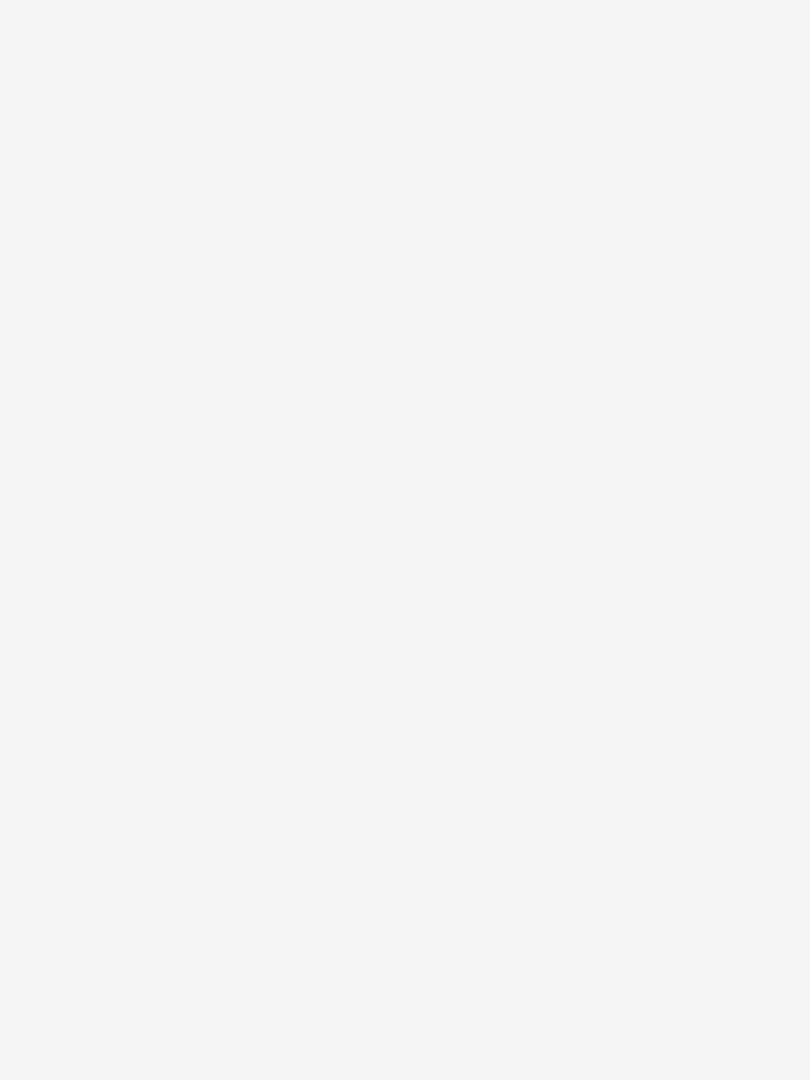 scroll, scrollTop: 0, scrollLeft: 0, axis: both 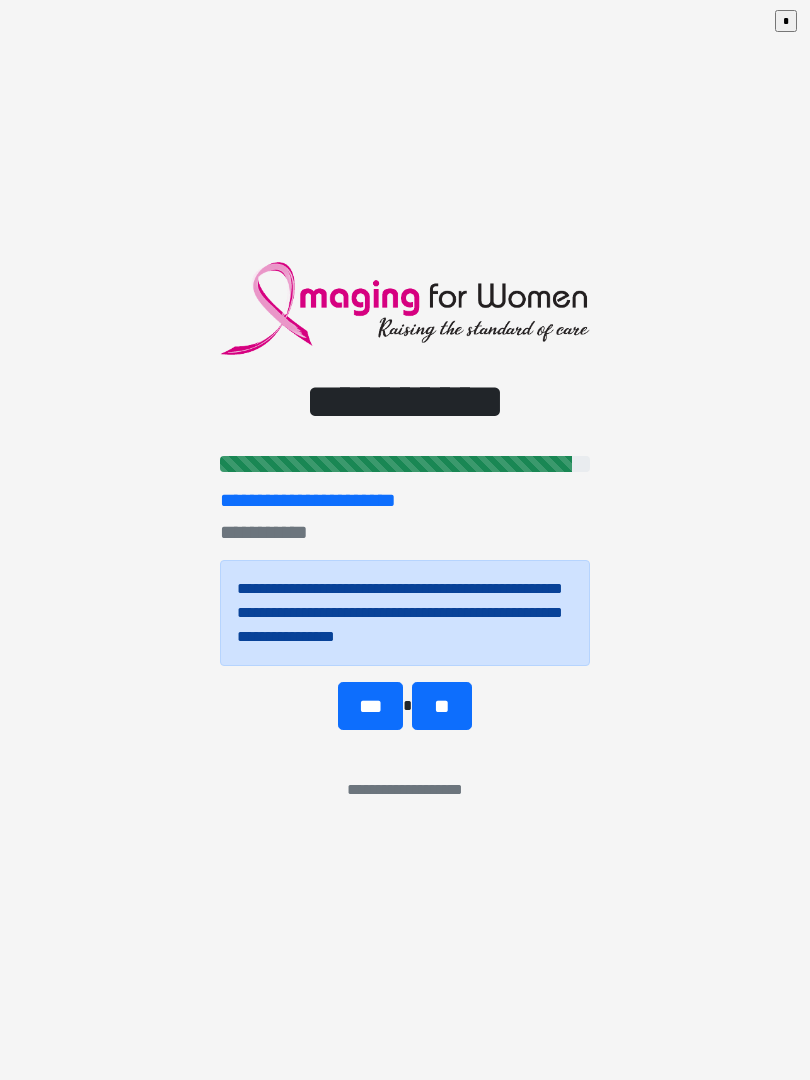 click on "**" at bounding box center (441, 706) 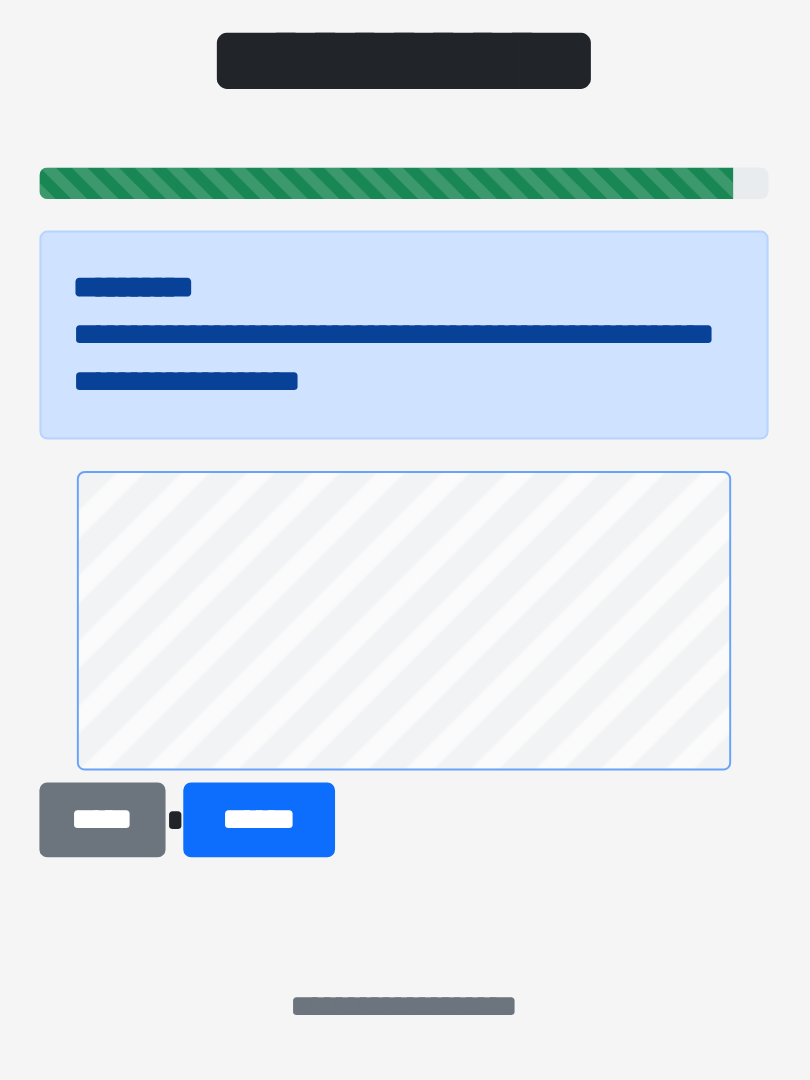 click on "******" at bounding box center (331, 741) 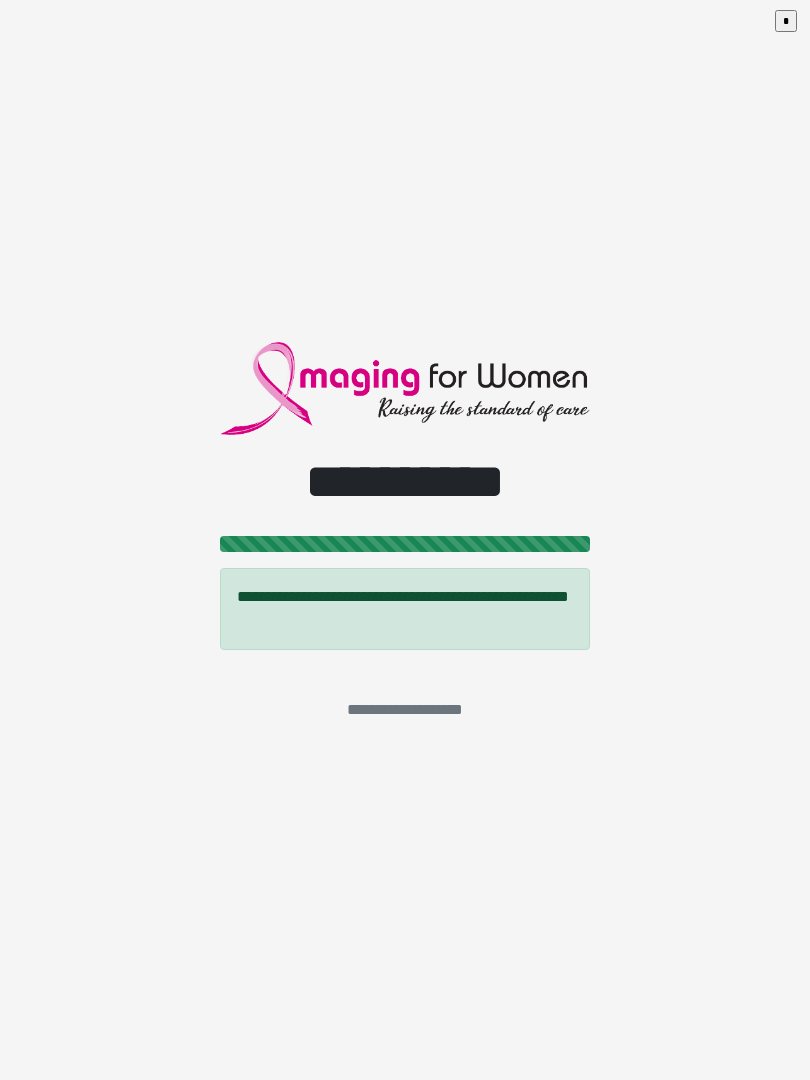 click on "*" at bounding box center (786, 21) 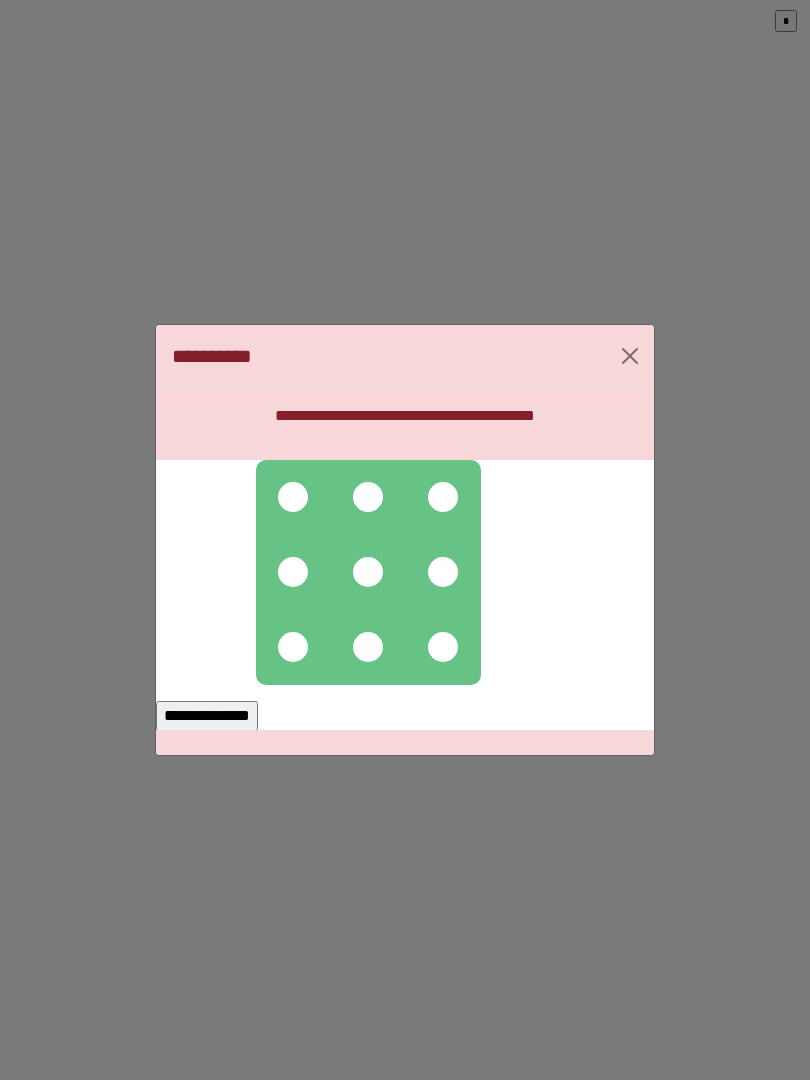 click at bounding box center [293, 497] 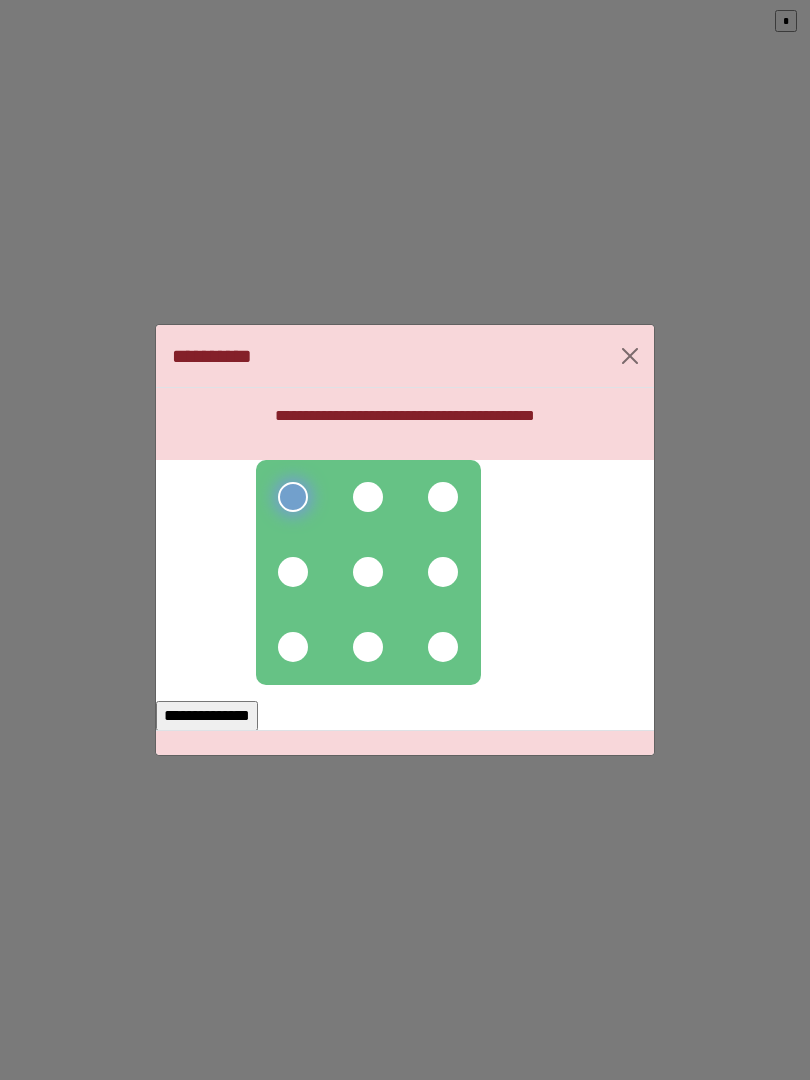 click at bounding box center (368, 497) 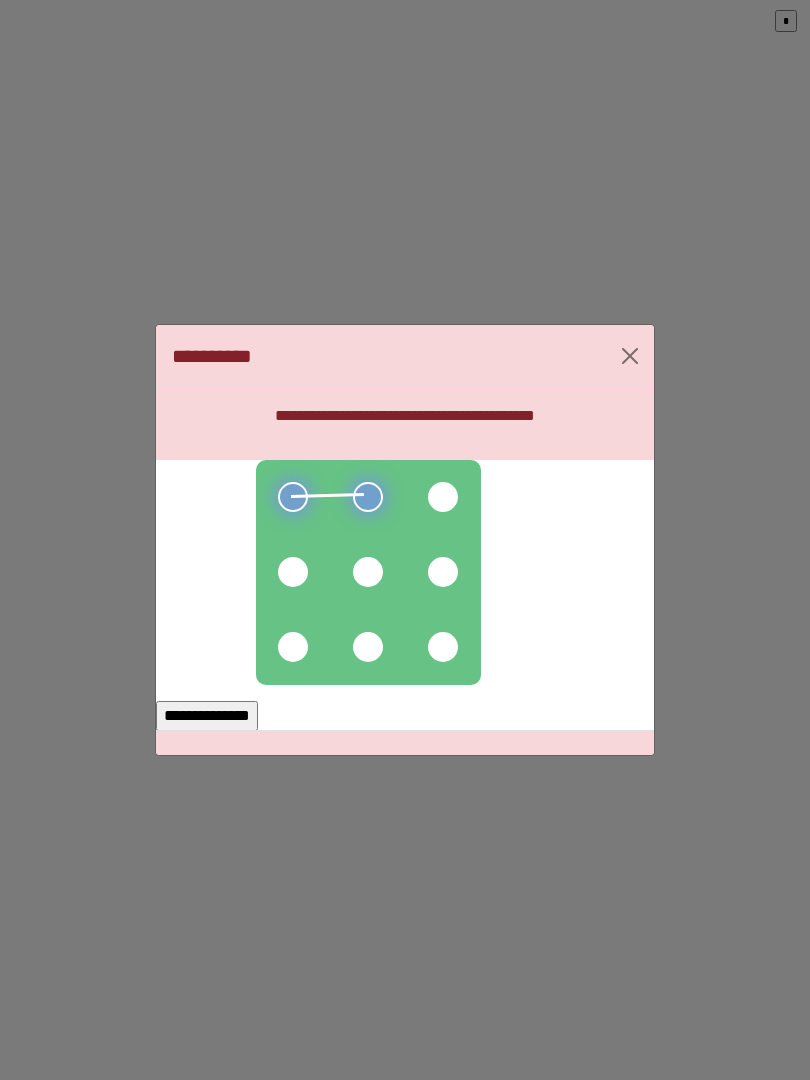 click at bounding box center (443, 497) 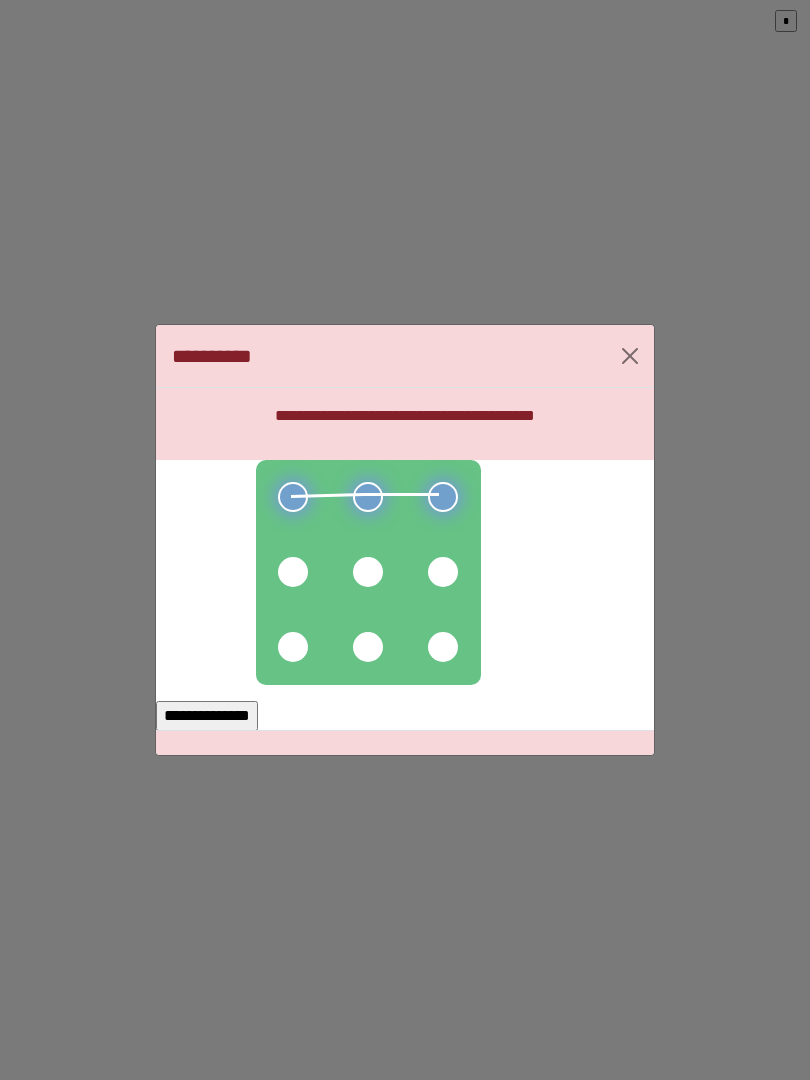 click at bounding box center (443, 572) 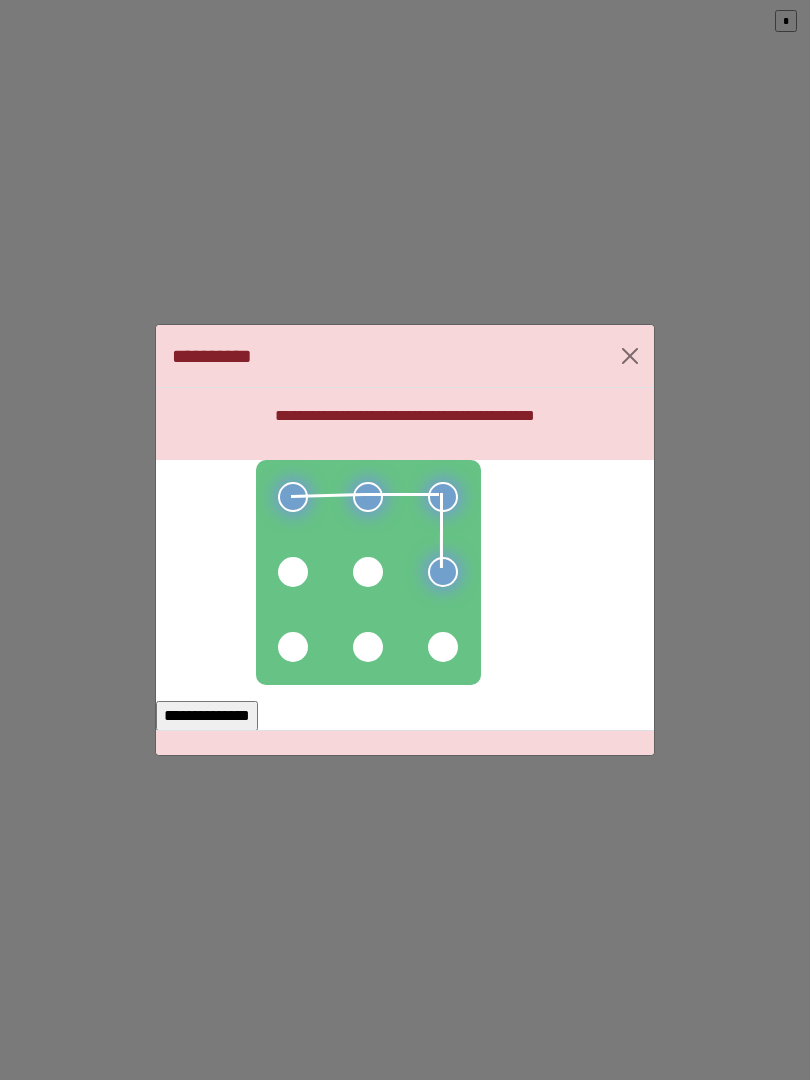 click at bounding box center [368, 572] 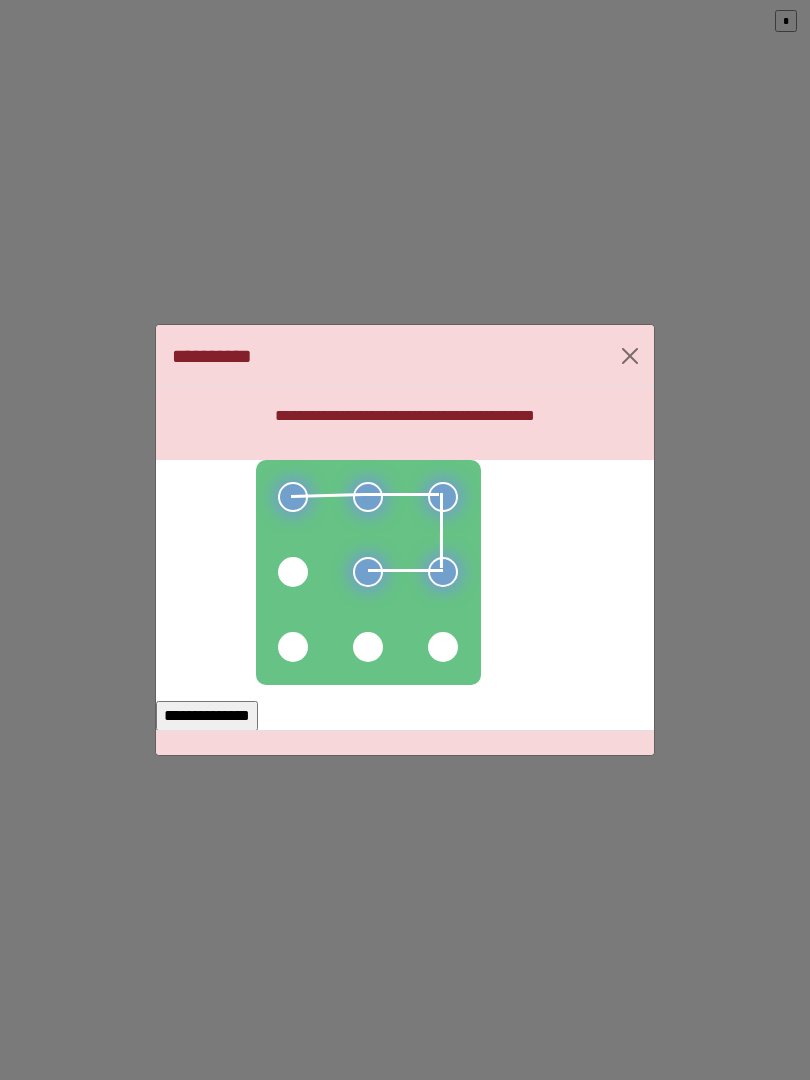 click at bounding box center [293, 572] 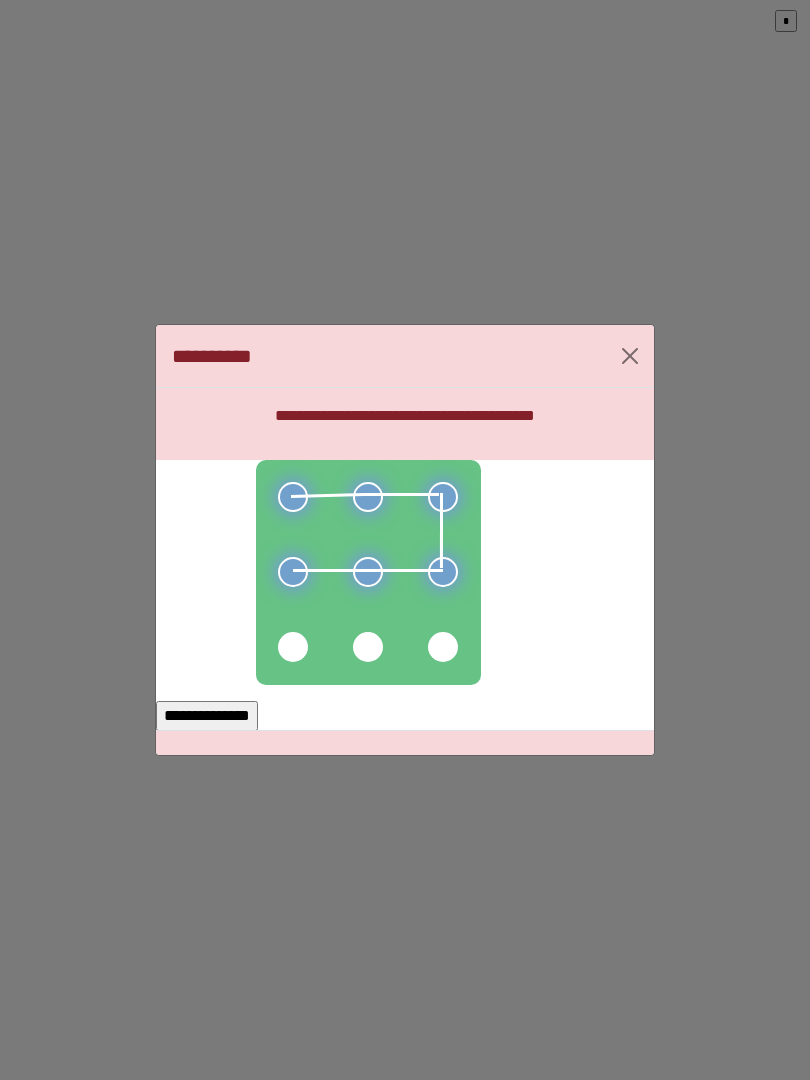 click on "**********" at bounding box center (207, 716) 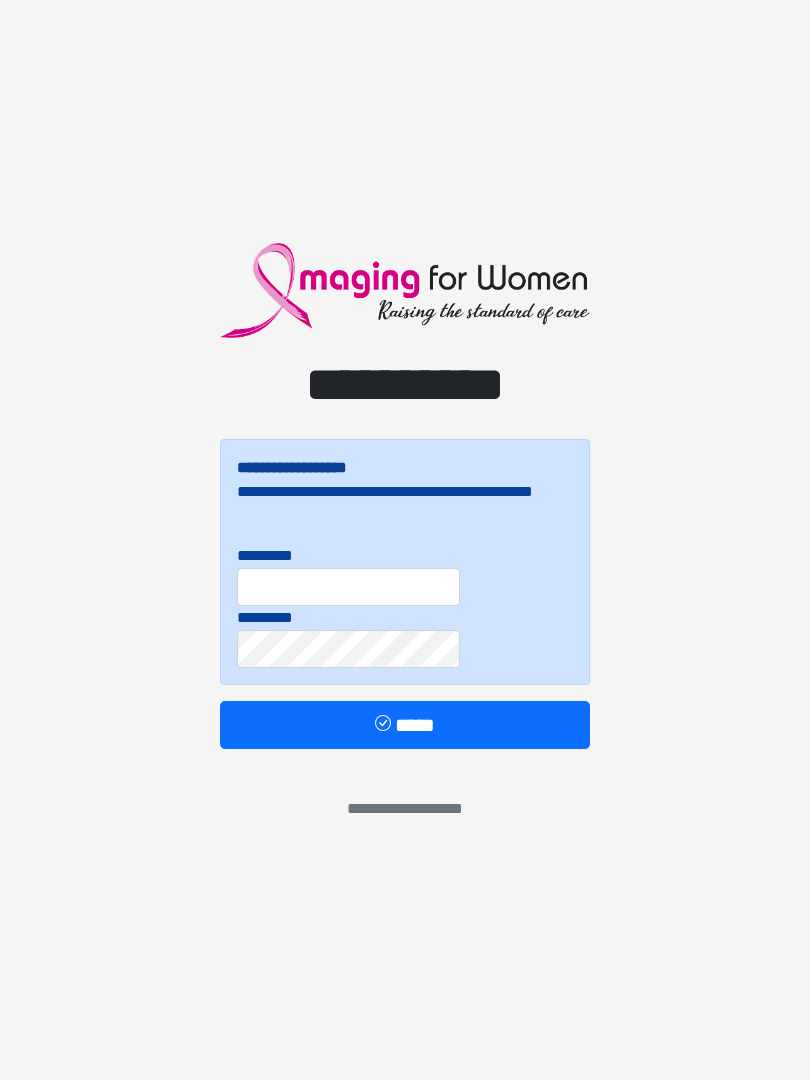 scroll, scrollTop: 0, scrollLeft: 0, axis: both 